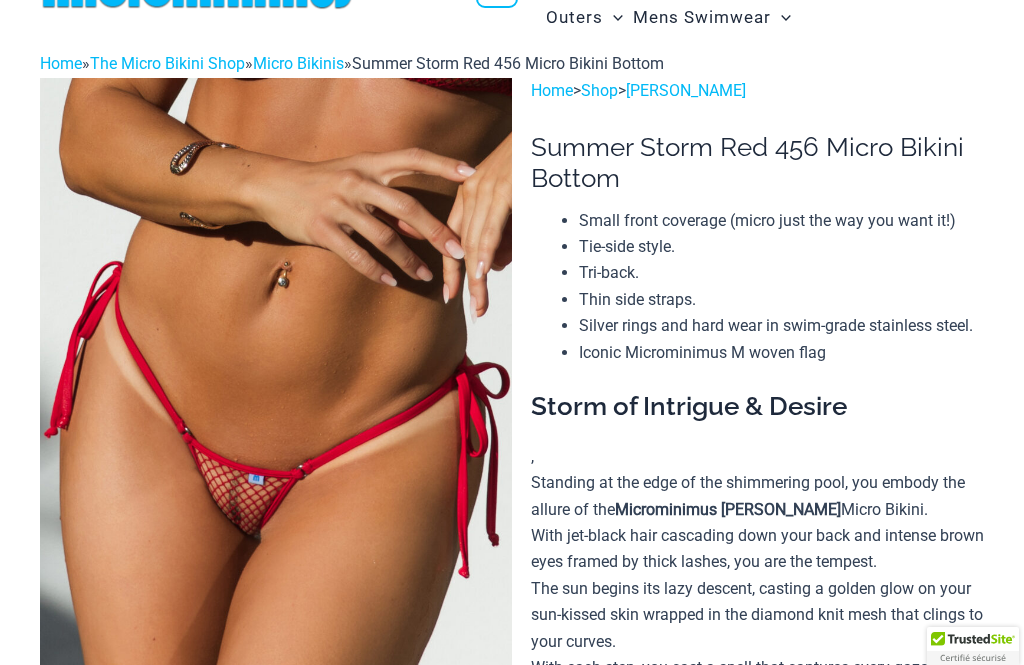 scroll, scrollTop: 0, scrollLeft: 0, axis: both 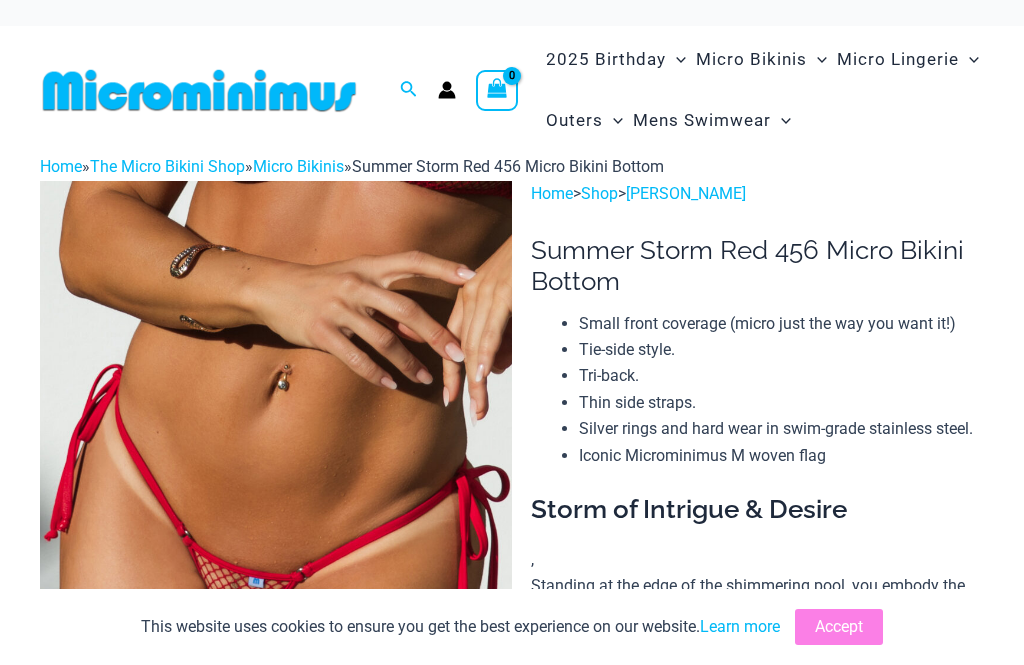 click at bounding box center [199, 90] 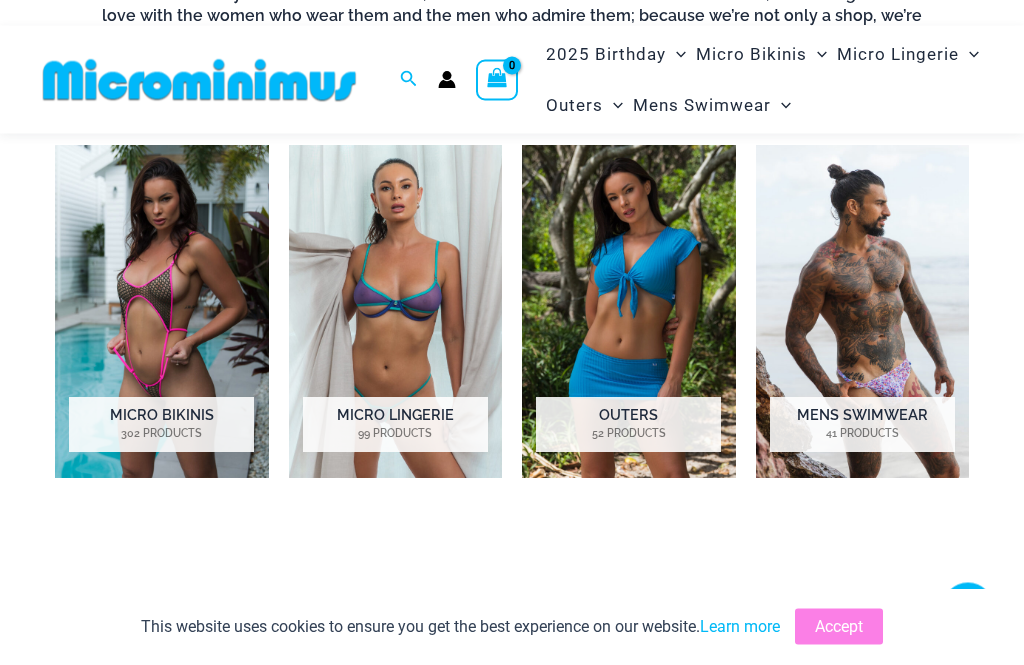 scroll, scrollTop: 756, scrollLeft: 0, axis: vertical 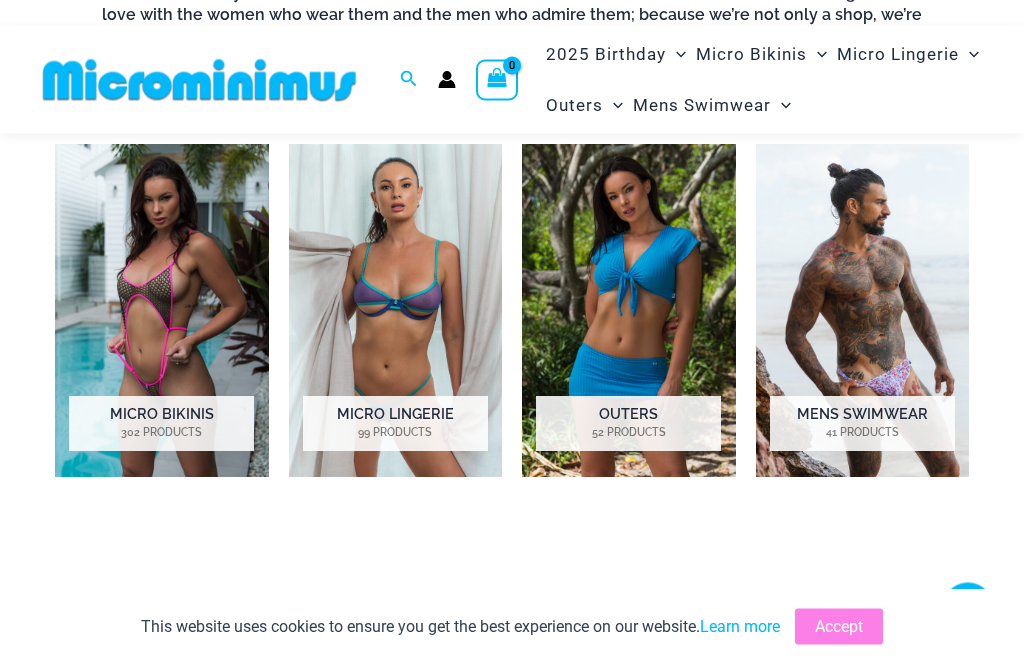click at bounding box center (396, 311) 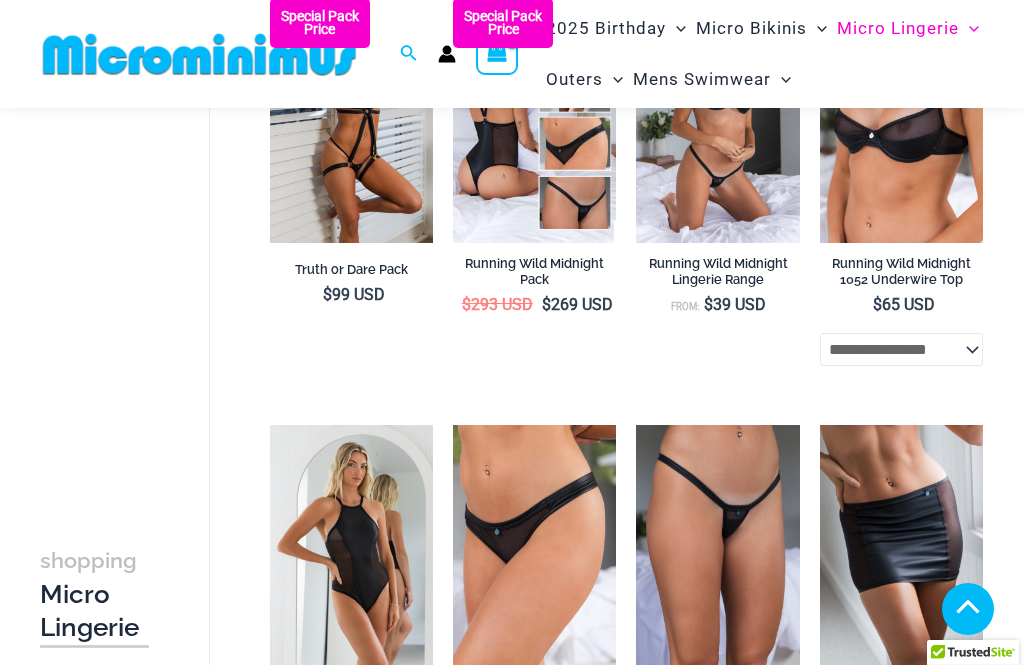 scroll, scrollTop: 659, scrollLeft: 0, axis: vertical 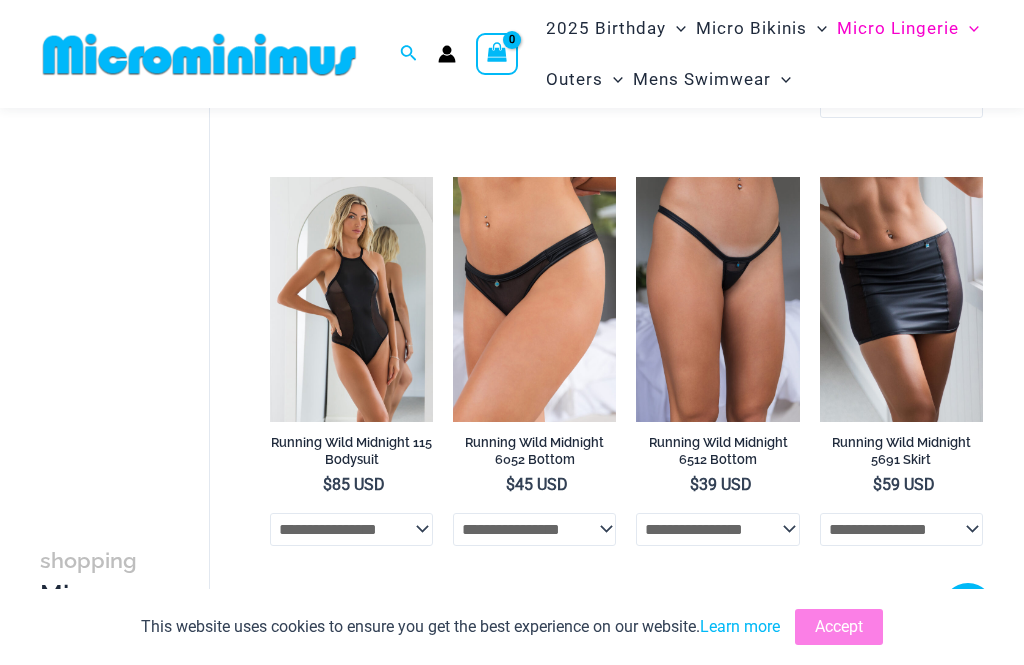 click on "Running Wild Midnight 5691 Skirt" at bounding box center (901, 451) 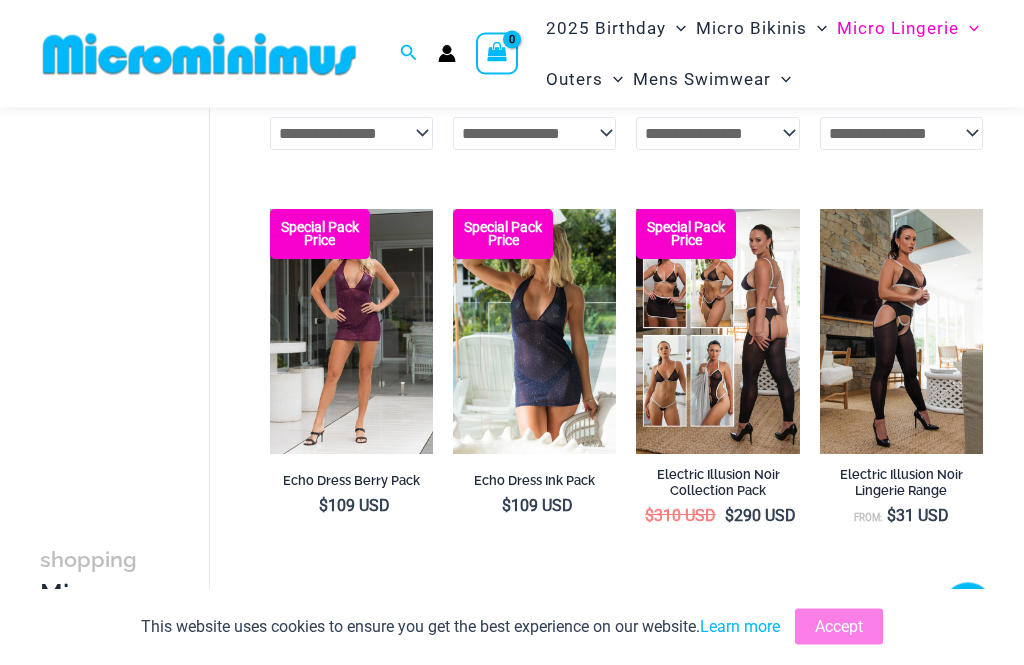scroll, scrollTop: 1055, scrollLeft: 0, axis: vertical 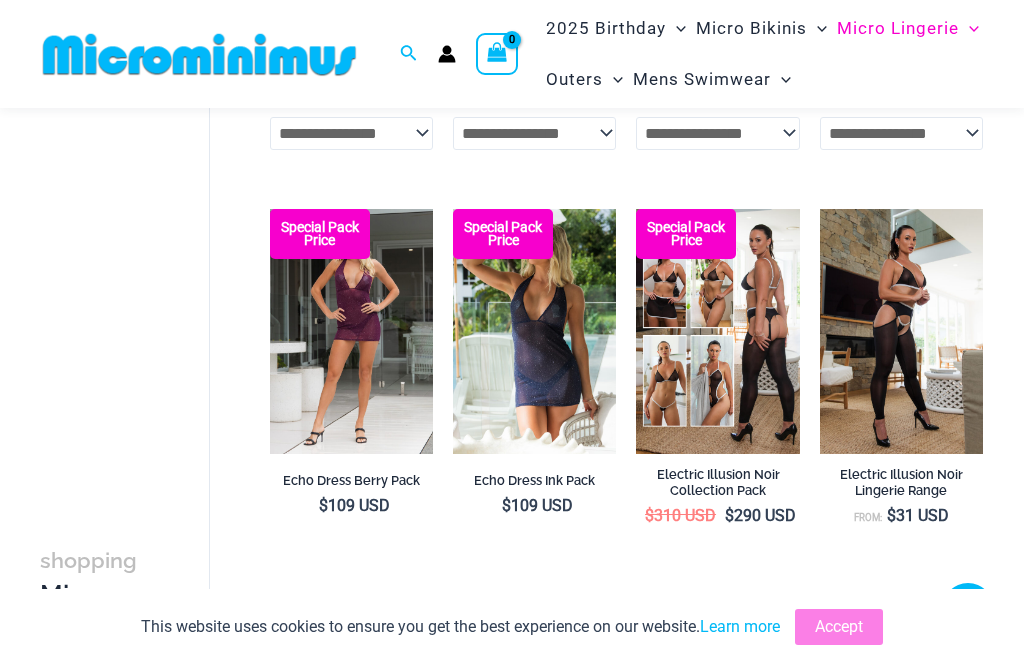 click on "$ 109 USD" at bounding box center [354, 505] 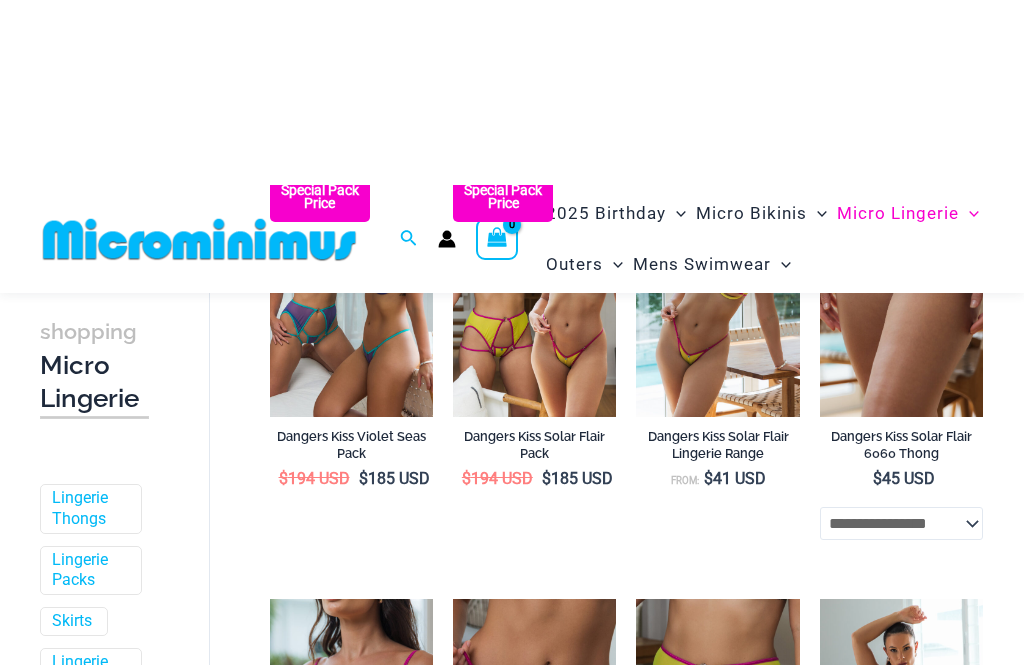 scroll, scrollTop: 2333, scrollLeft: 0, axis: vertical 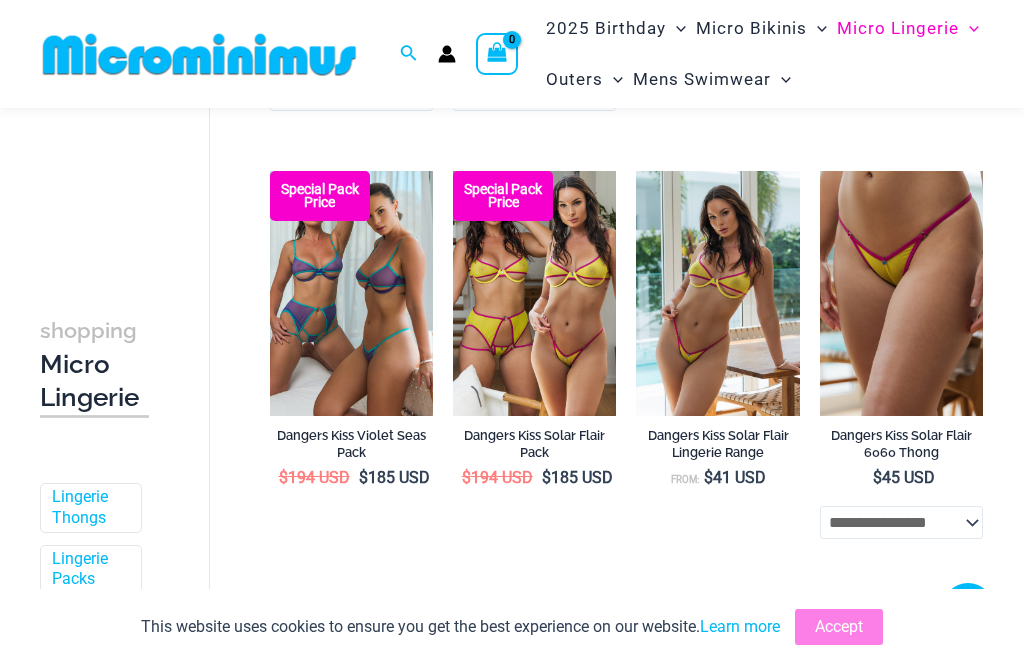 click on "Dangers Kiss Solar Flair 6060 Thong" at bounding box center [901, 444] 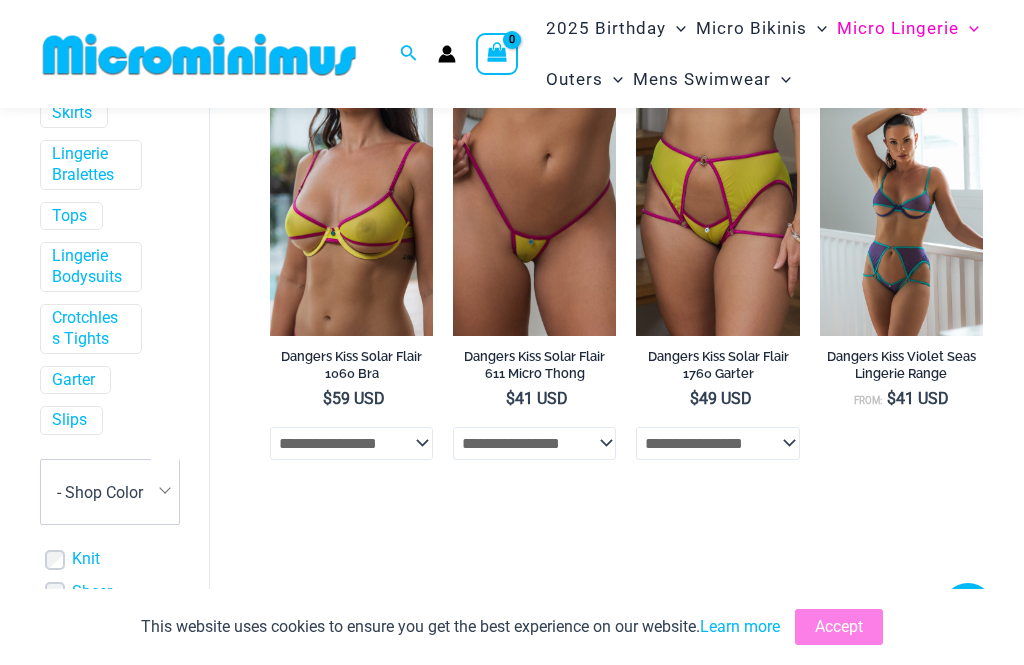 scroll, scrollTop: 2854, scrollLeft: 0, axis: vertical 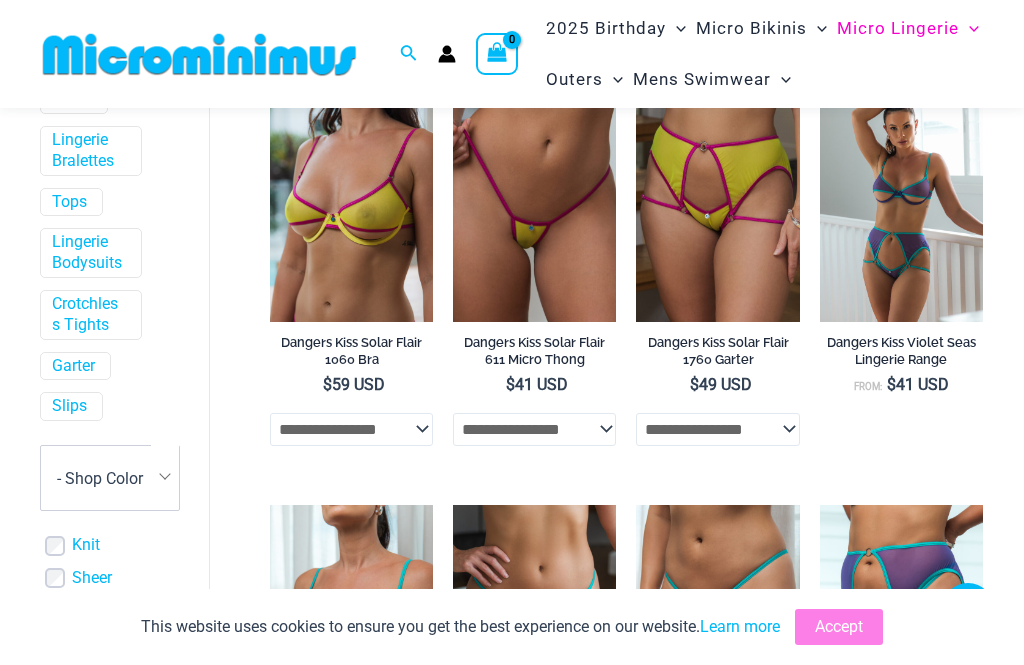 click on "Dangers Kiss Solar Flair 611 Micro Thong" at bounding box center [534, 351] 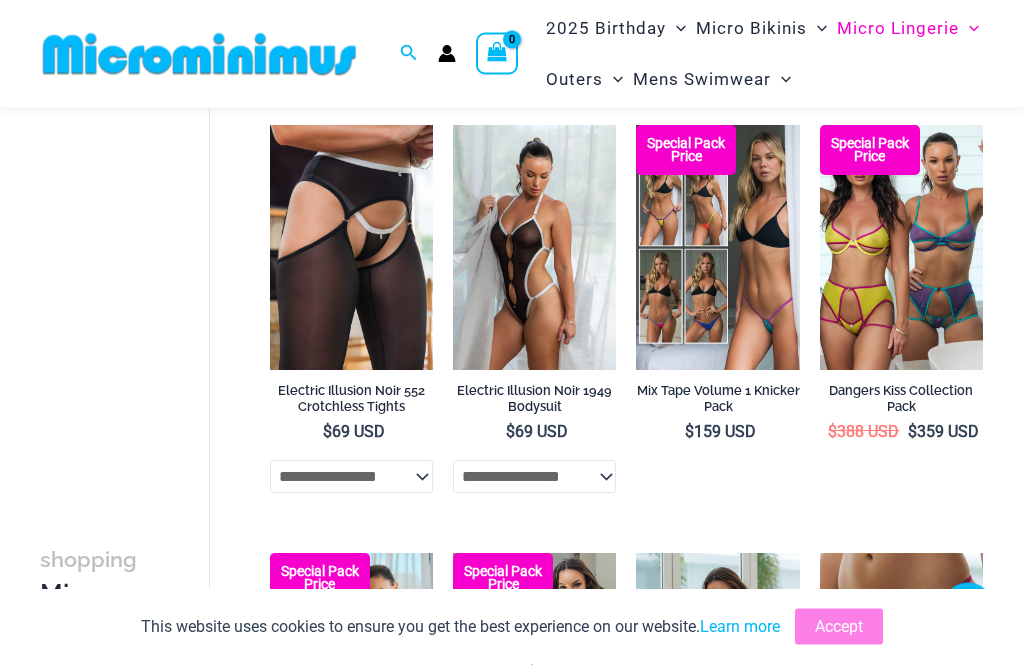 scroll, scrollTop: 1950, scrollLeft: 0, axis: vertical 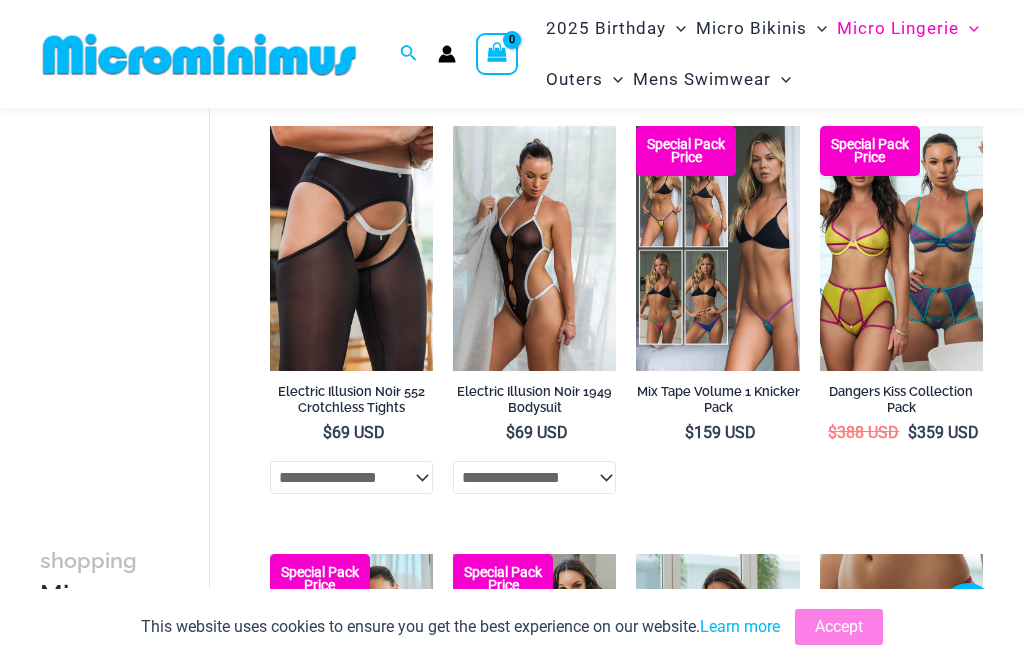 click at bounding box center [636, 126] 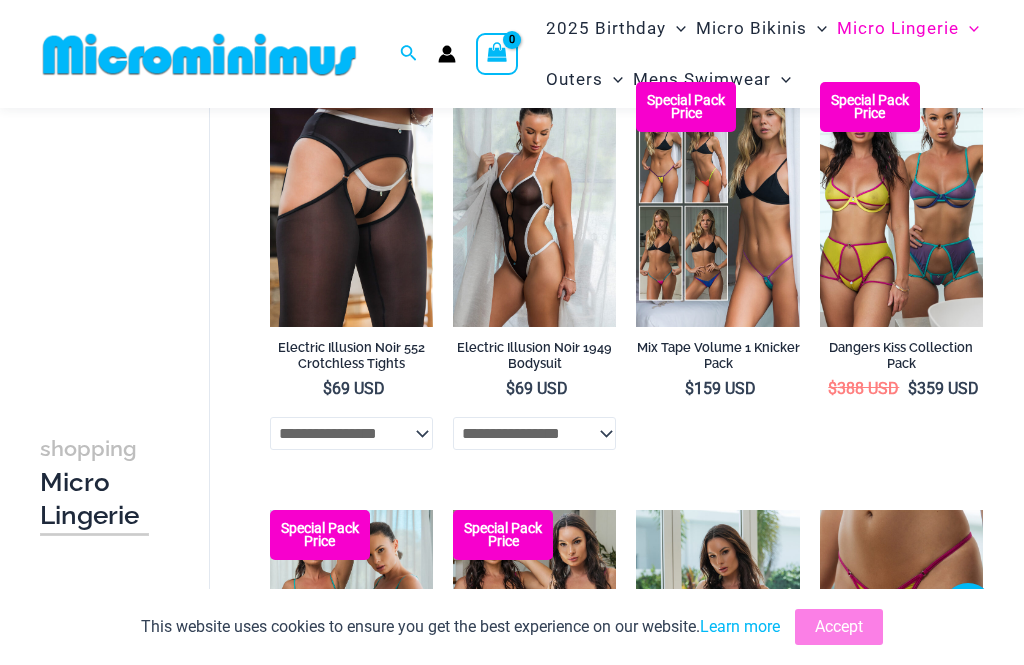 click on "Special Pack Price
Mix Tape Volume 1 Knicker Pack
$ 159 USD" at bounding box center (717, 276) 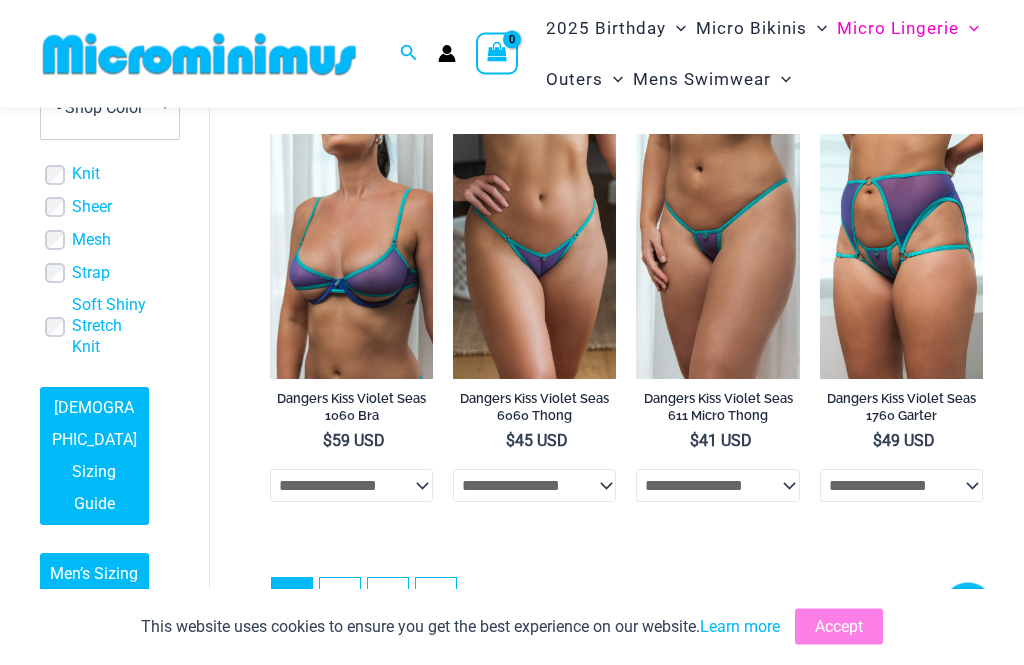 scroll, scrollTop: 3228, scrollLeft: 0, axis: vertical 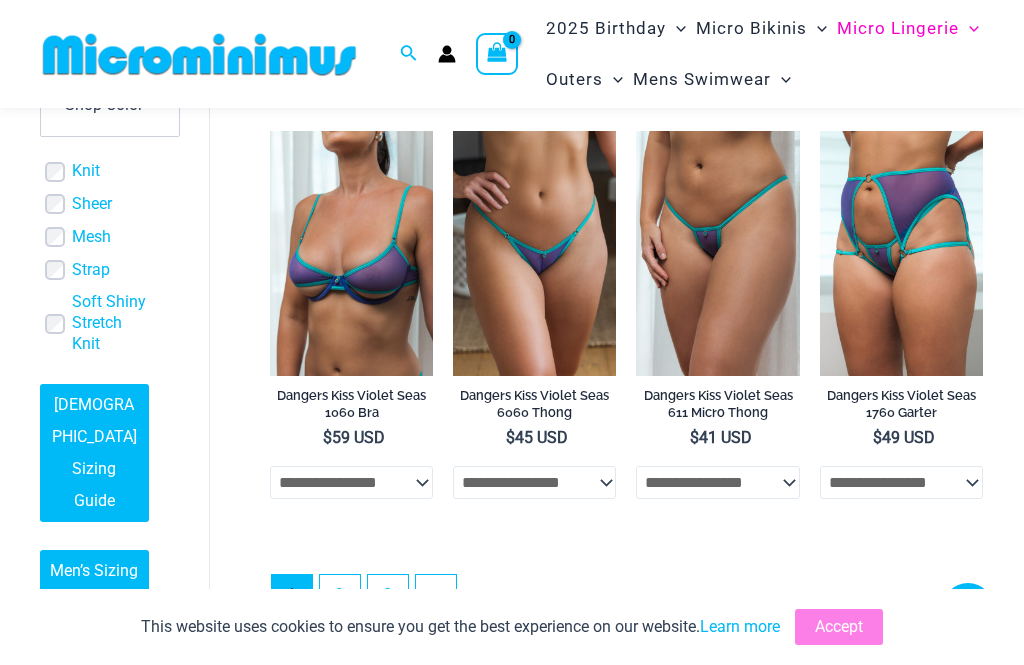 click on "2" at bounding box center (340, 595) 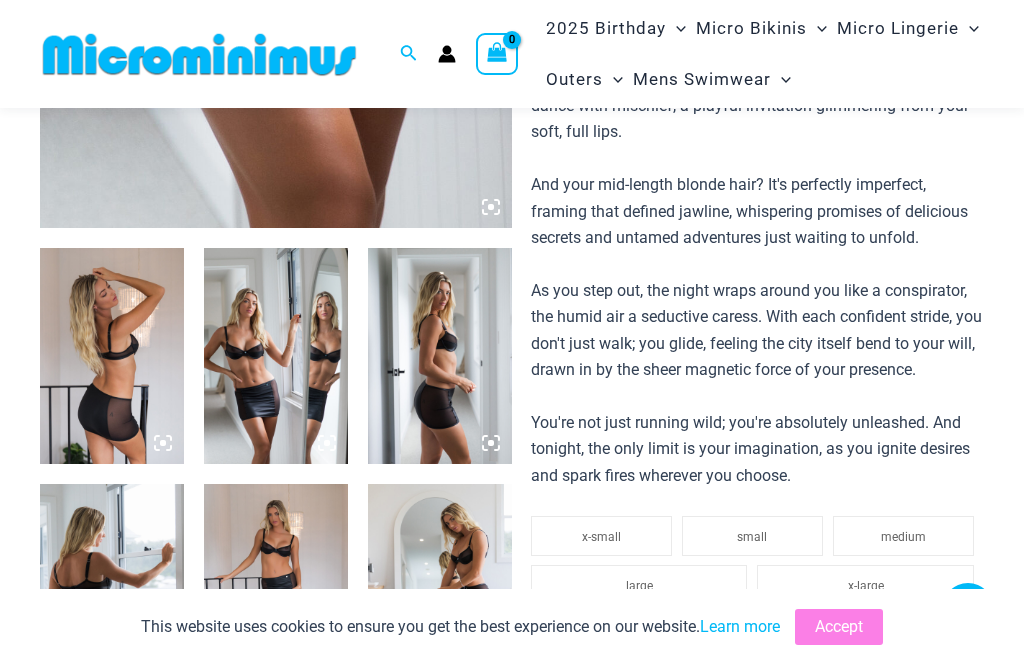 scroll, scrollTop: 614, scrollLeft: 0, axis: vertical 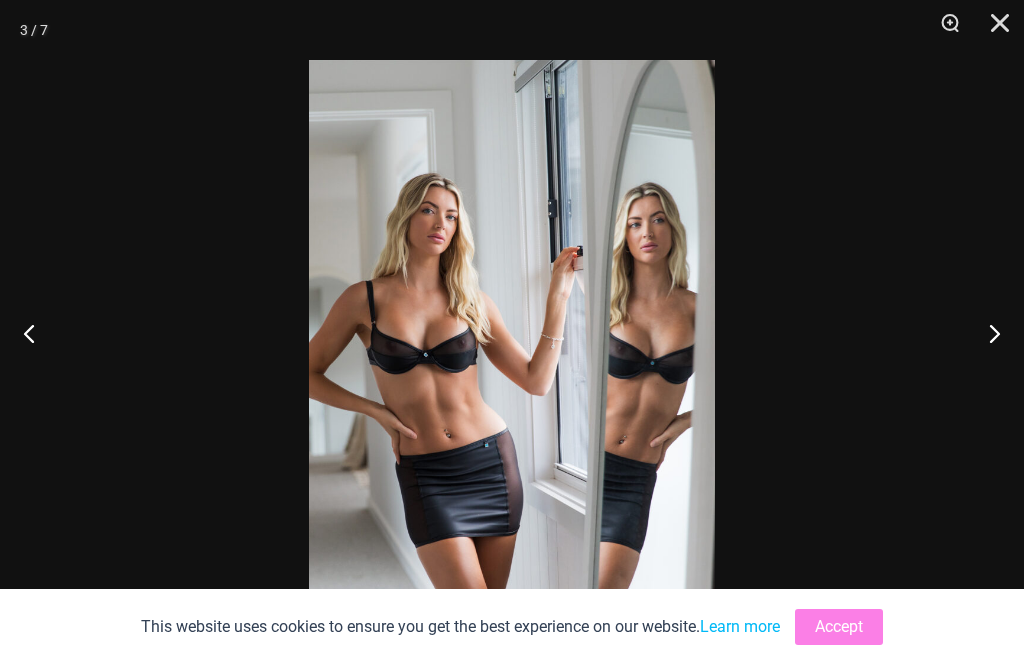 click at bounding box center [986, 333] 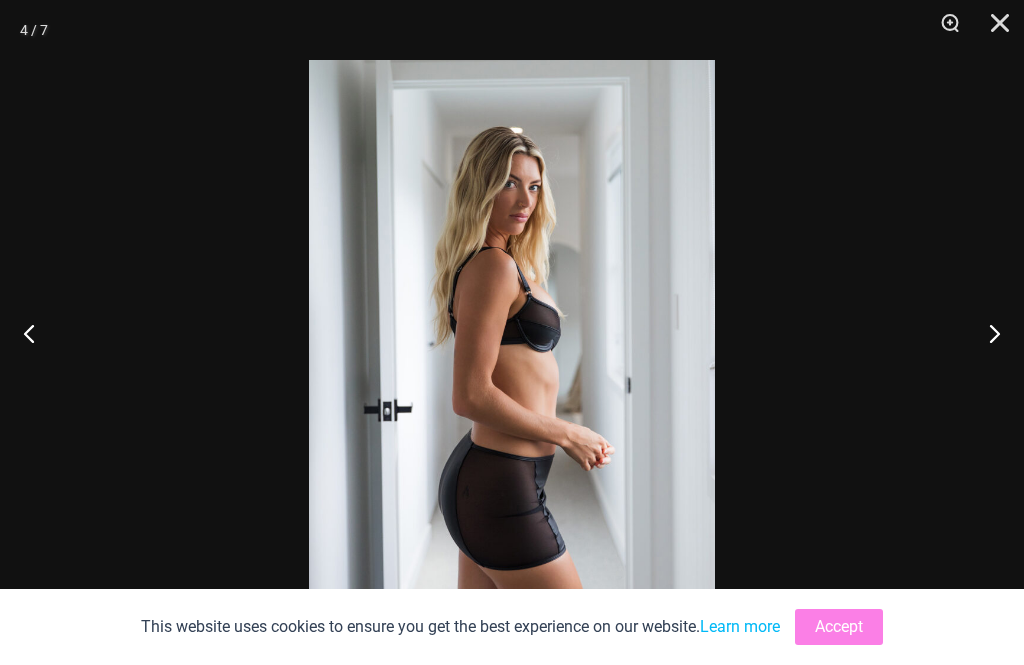 click at bounding box center [986, 333] 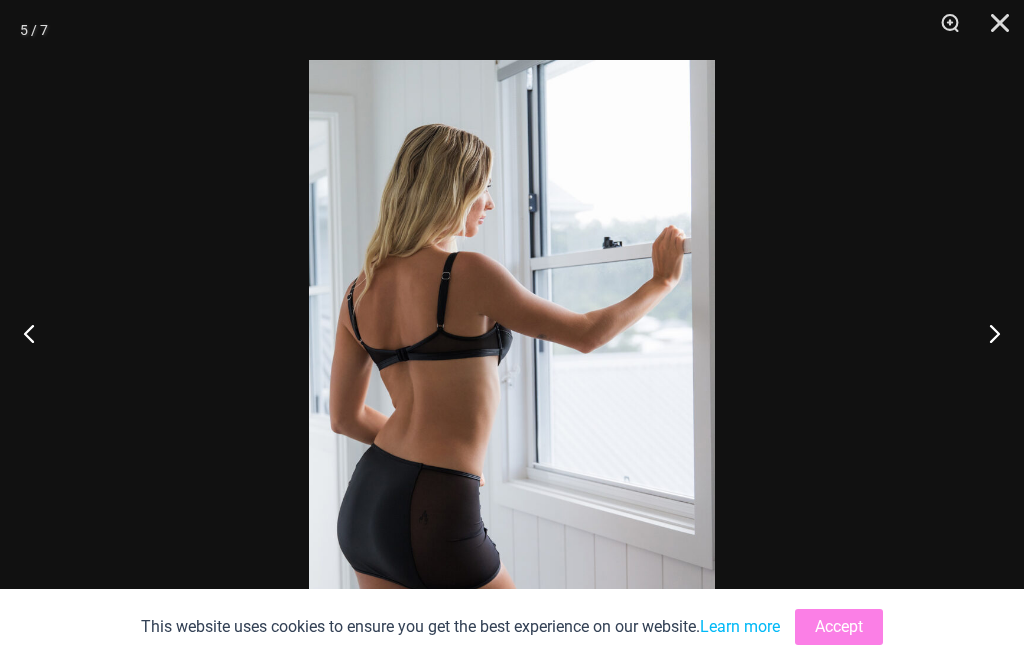 click at bounding box center [986, 333] 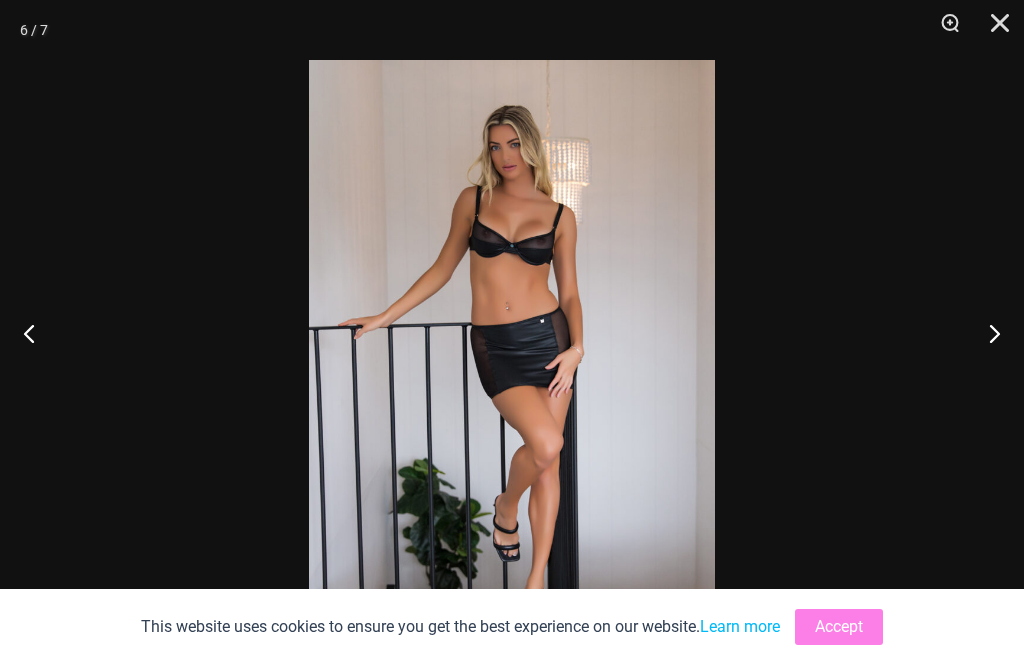 click at bounding box center (986, 333) 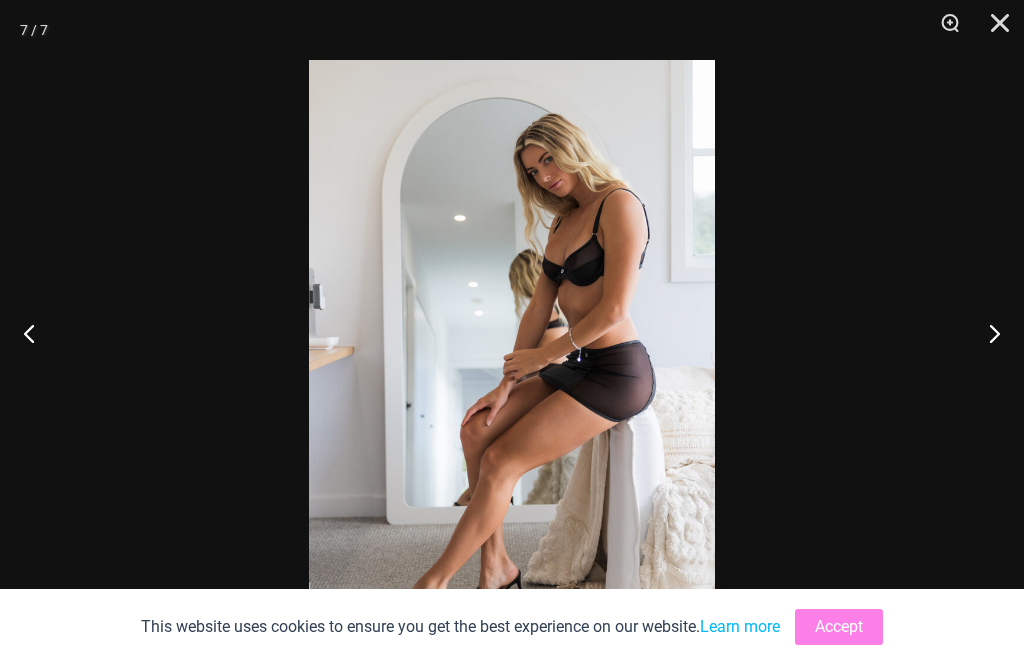 click at bounding box center [986, 333] 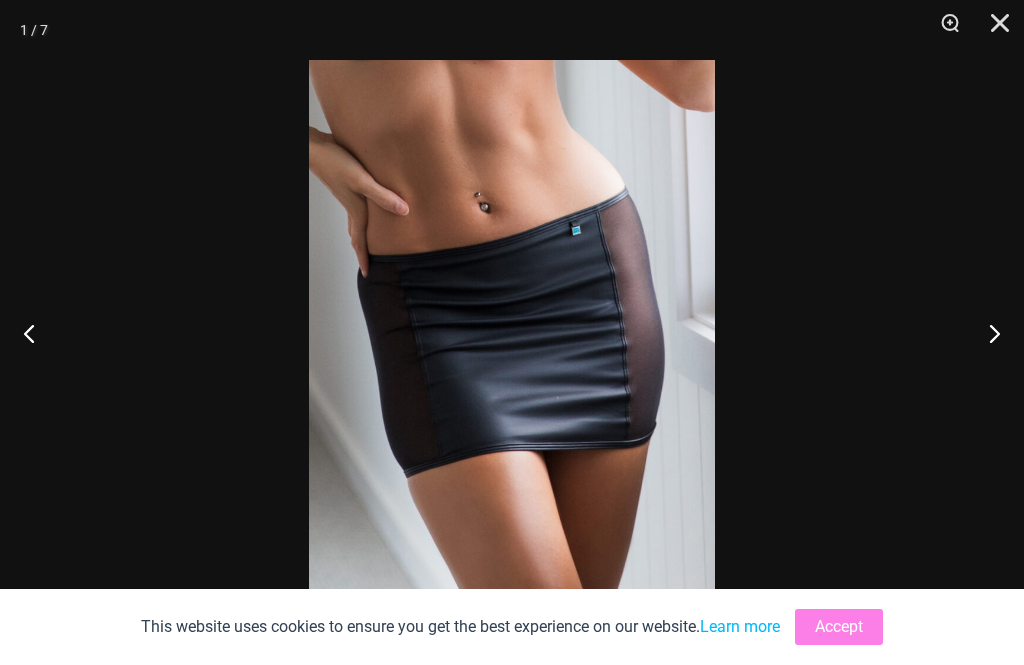 click at bounding box center (986, 333) 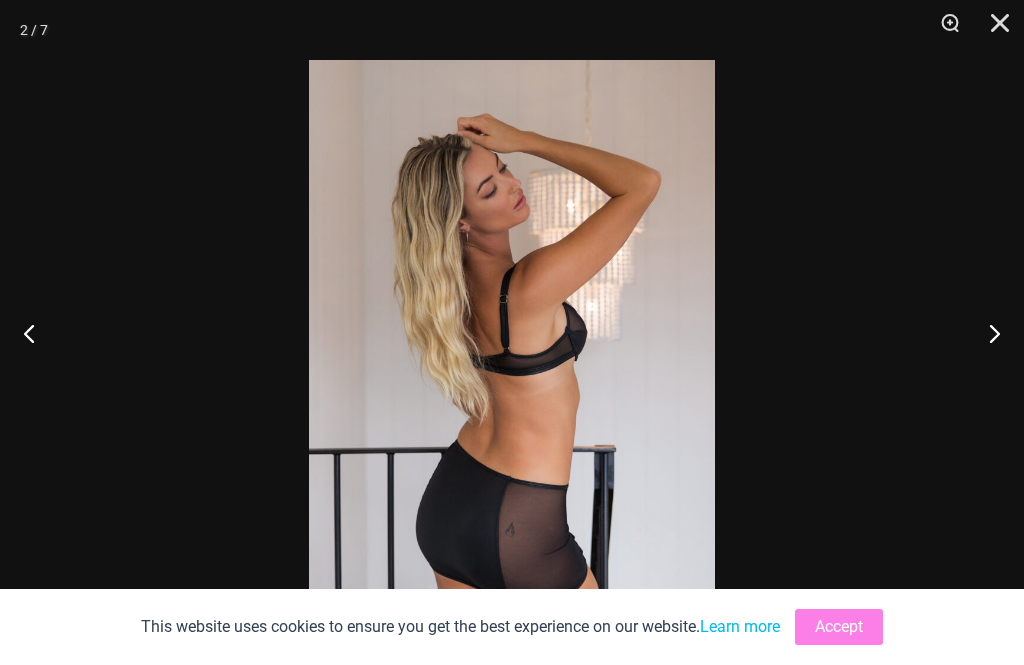 click at bounding box center [993, 30] 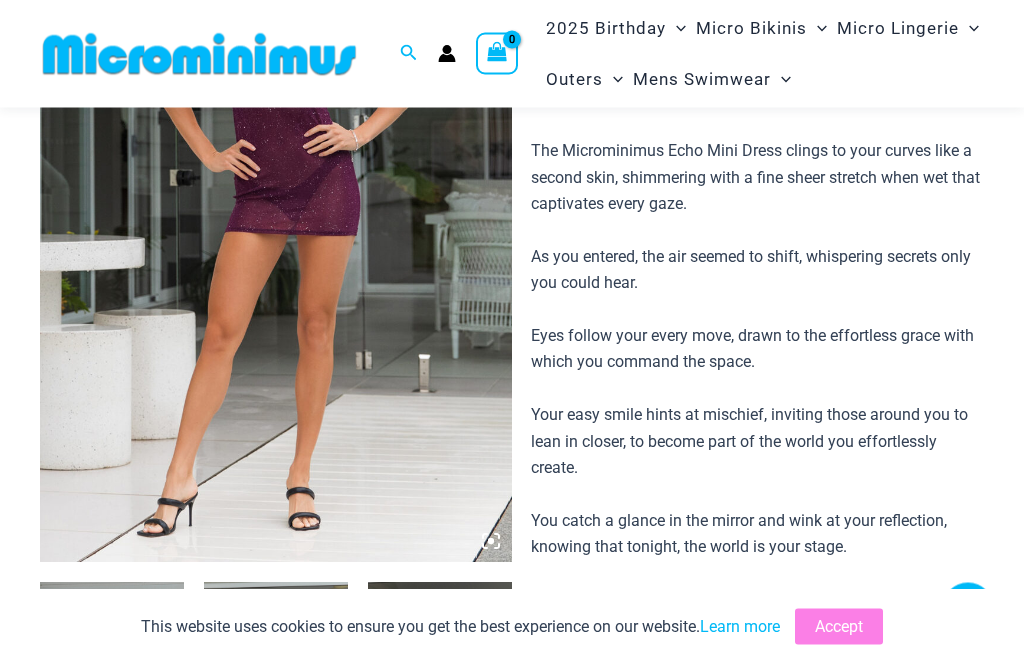 scroll, scrollTop: 267, scrollLeft: 0, axis: vertical 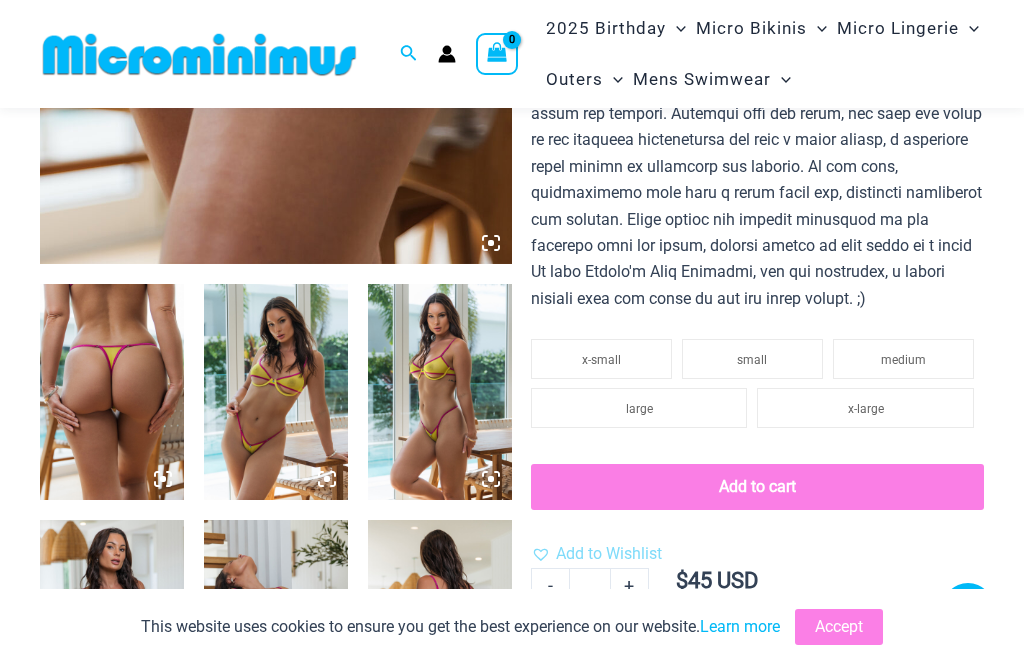 click at bounding box center (276, 392) 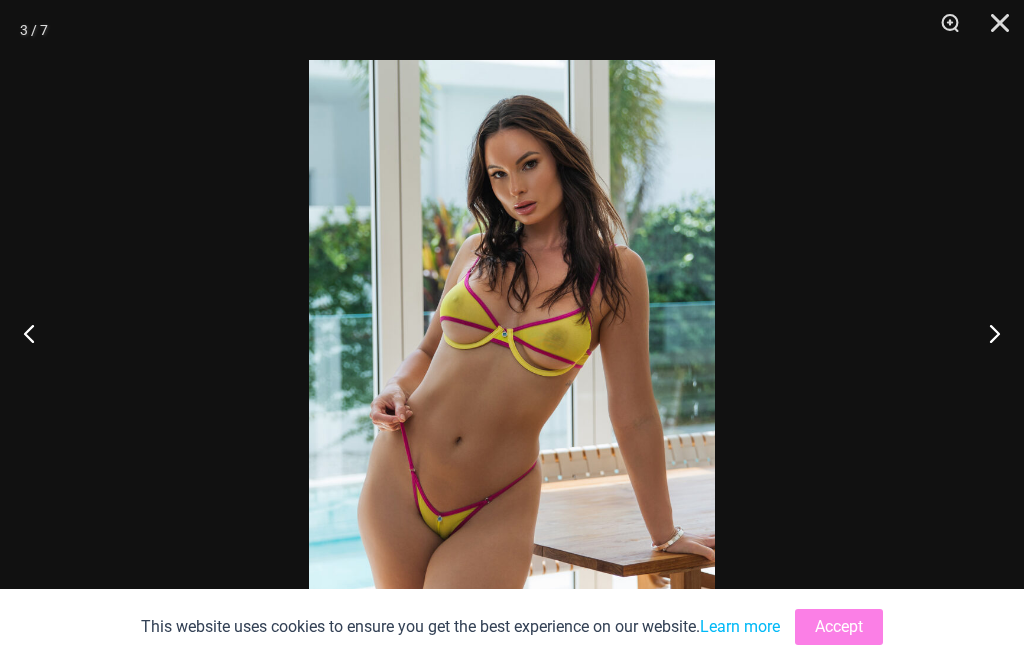 click at bounding box center [986, 333] 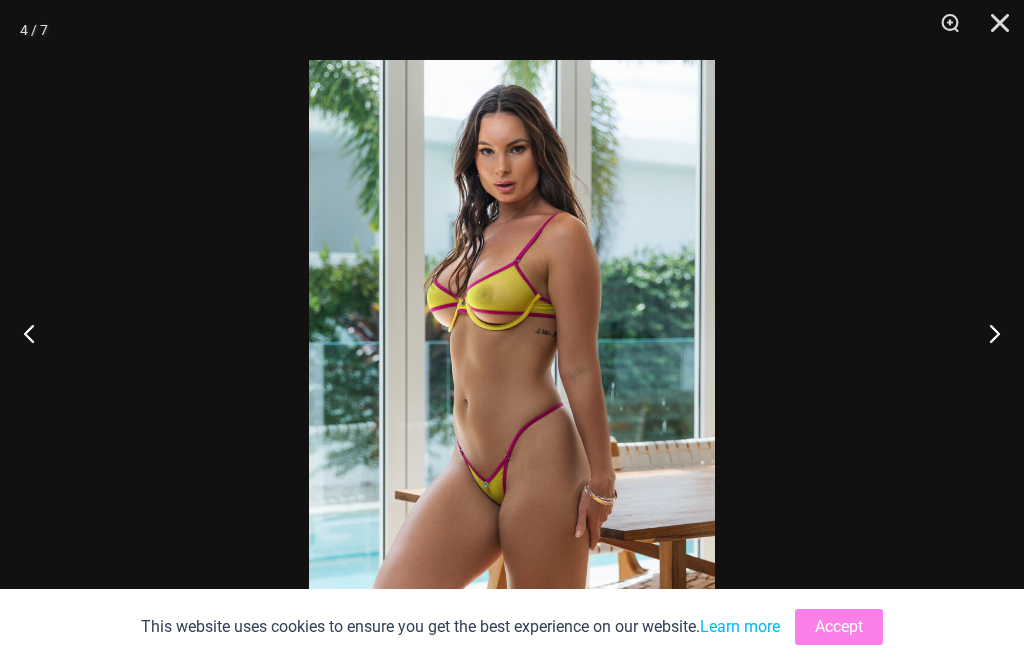 click at bounding box center [986, 333] 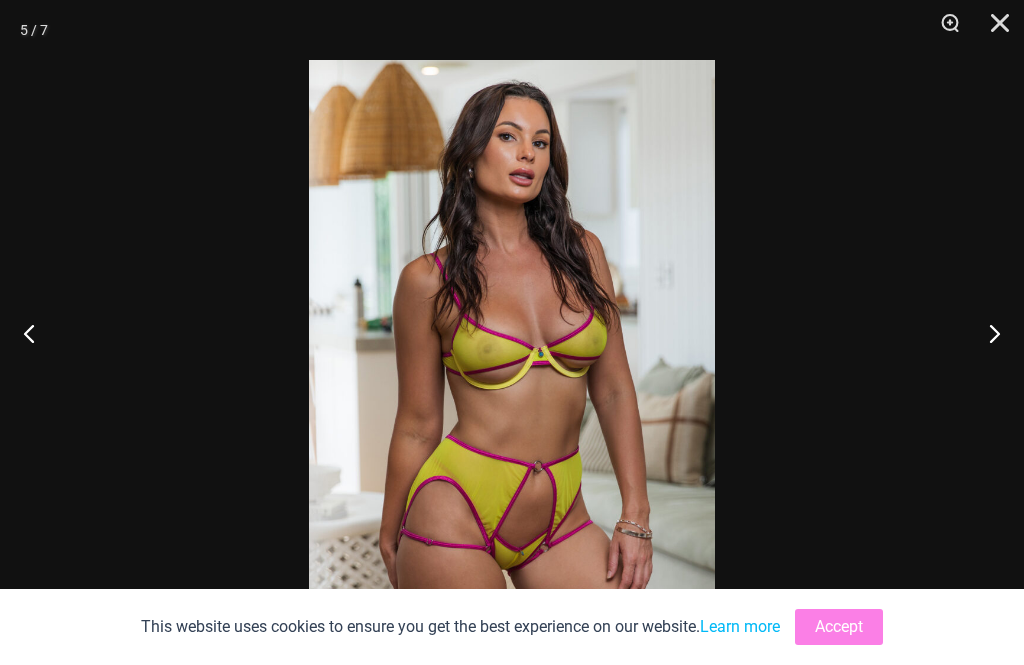 click at bounding box center (986, 333) 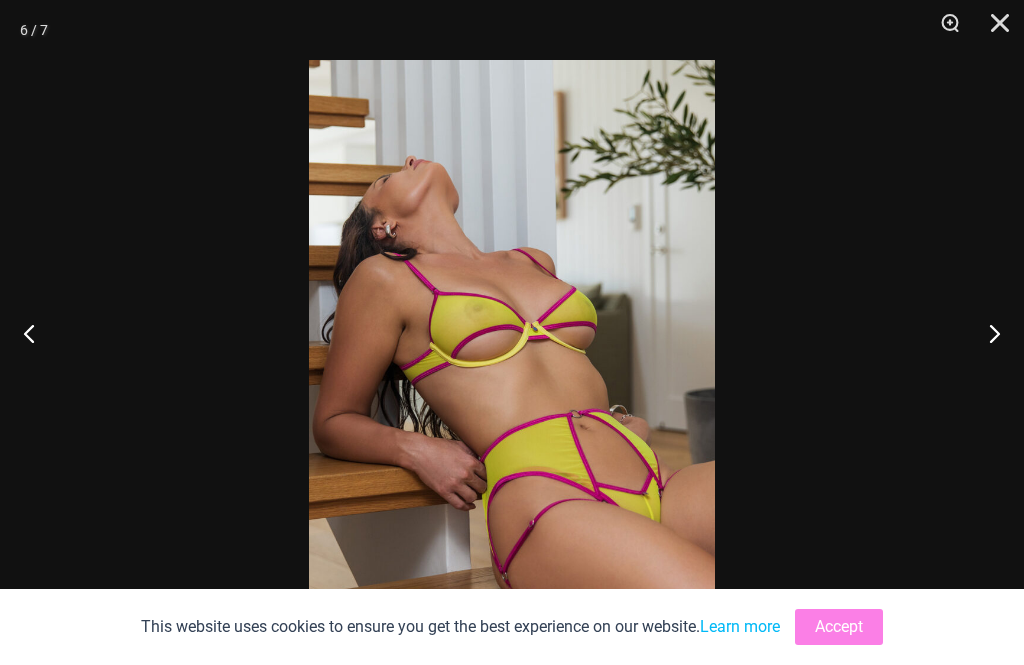 click at bounding box center (986, 333) 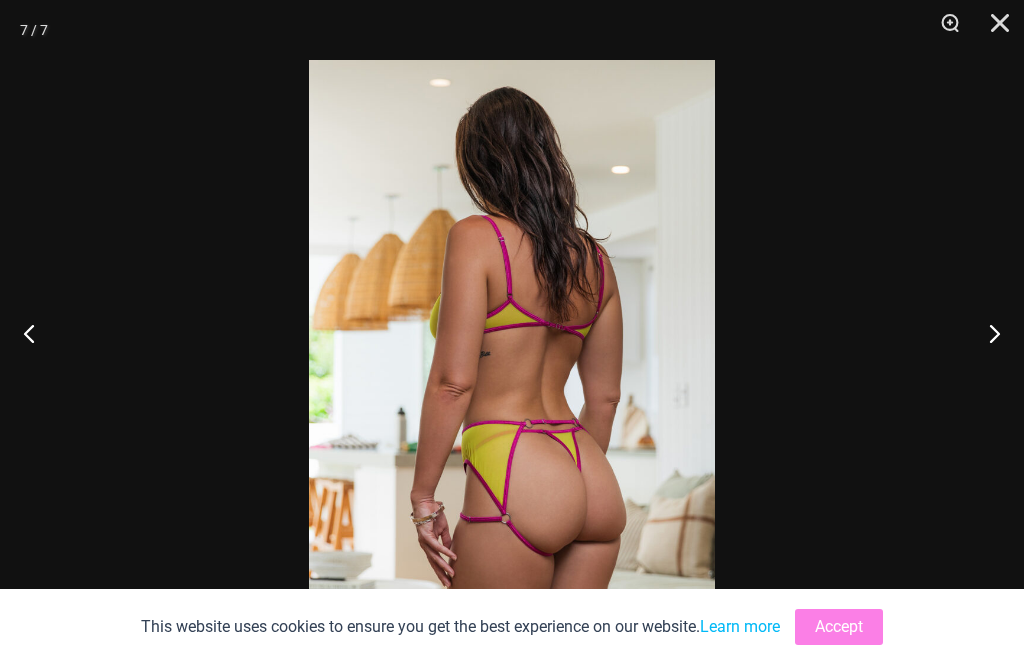 click at bounding box center [986, 333] 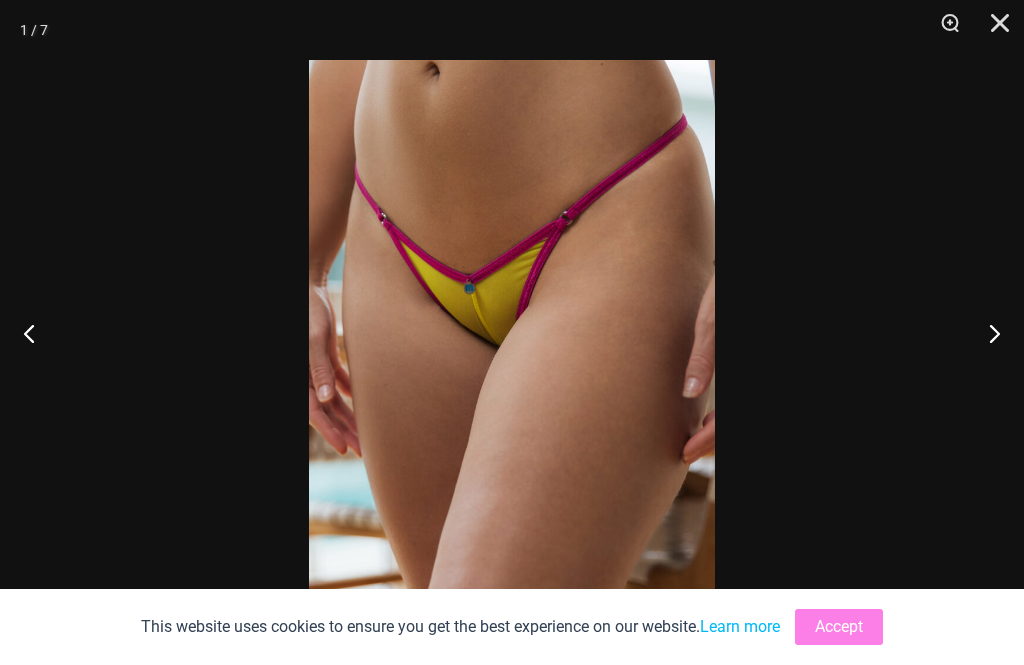 click at bounding box center (993, 30) 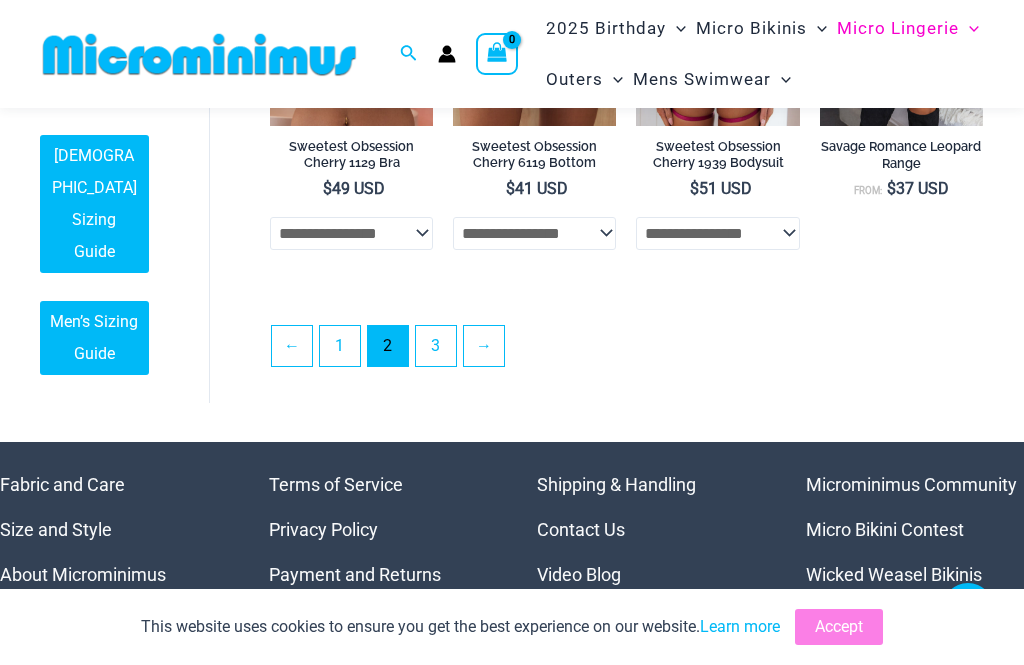 scroll, scrollTop: 3441, scrollLeft: 0, axis: vertical 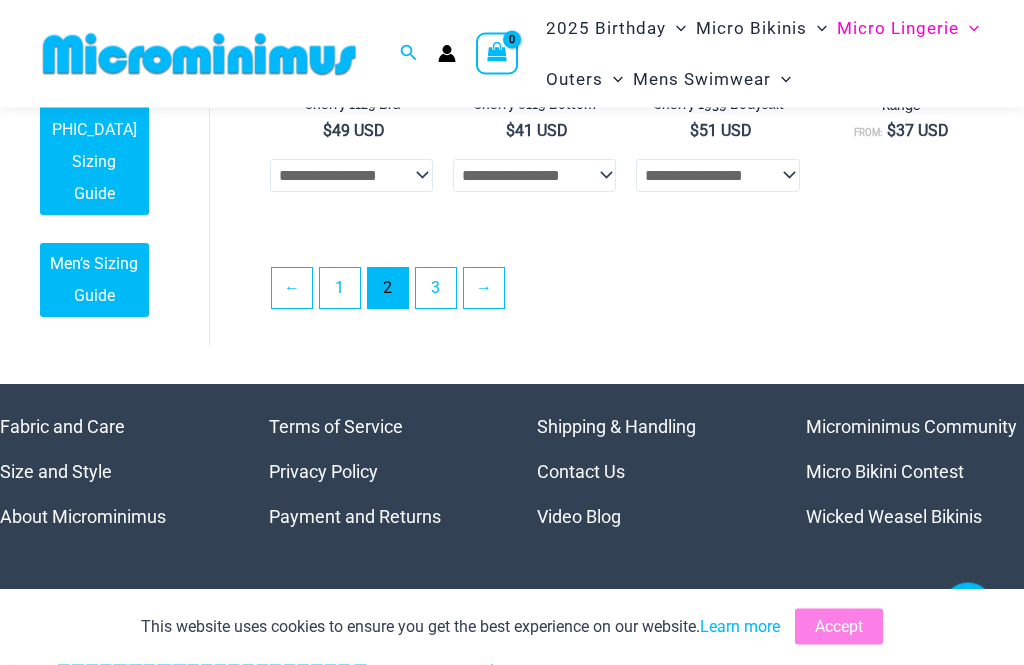 click on "1" at bounding box center [340, 289] 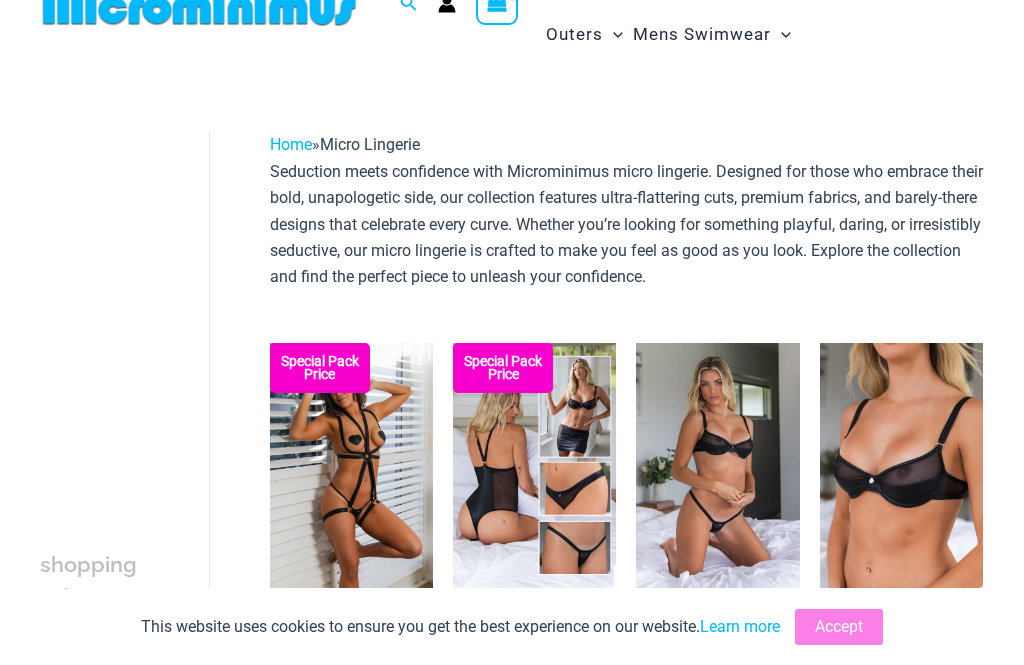 scroll, scrollTop: 0, scrollLeft: 0, axis: both 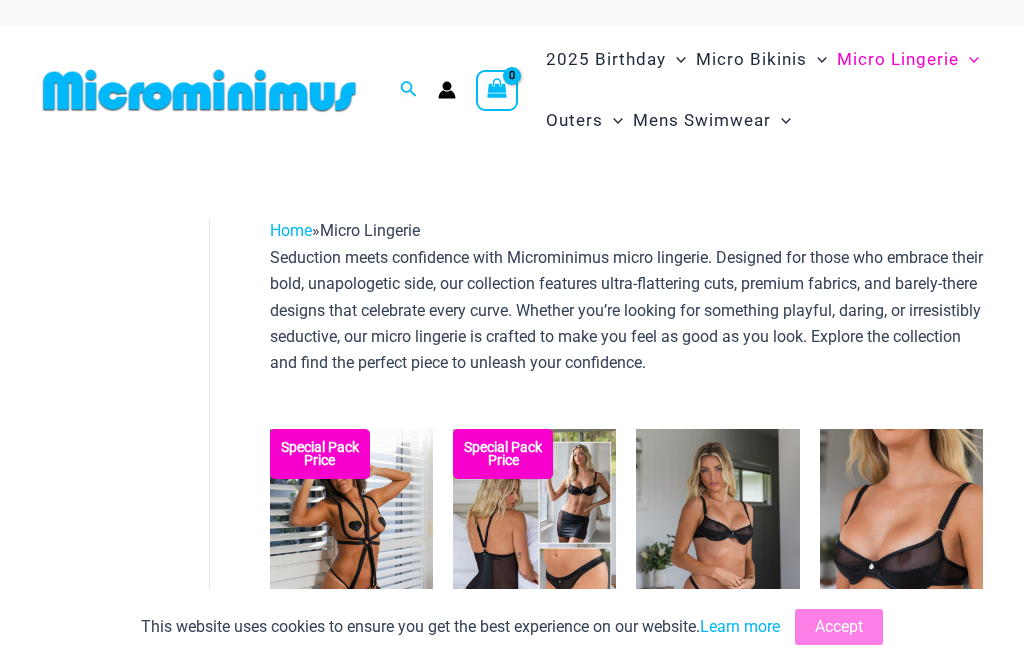 click at bounding box center [199, 90] 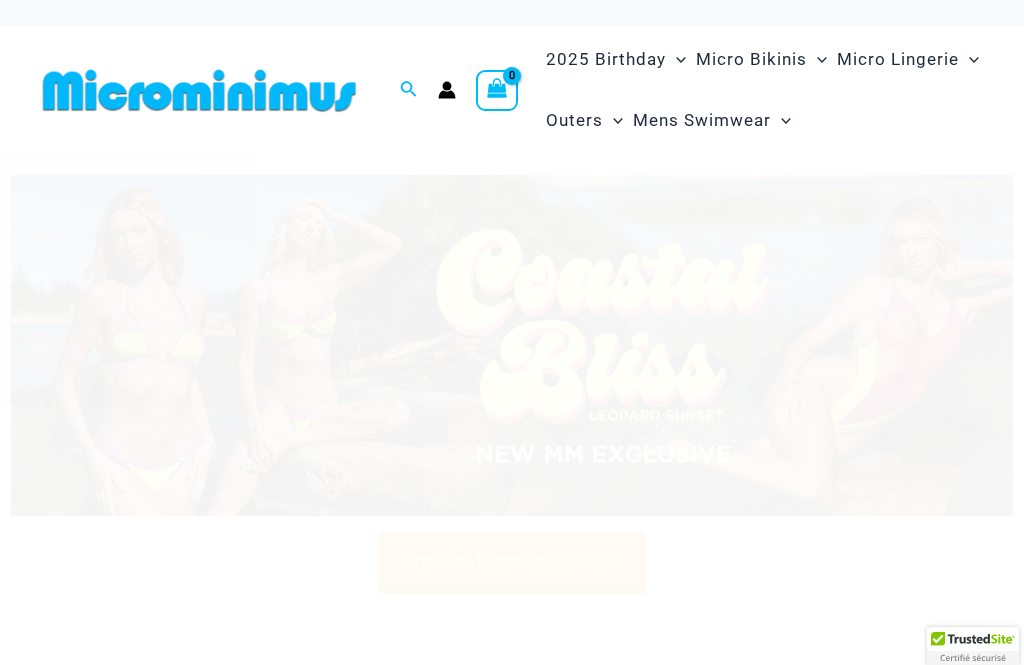scroll, scrollTop: 0, scrollLeft: 0, axis: both 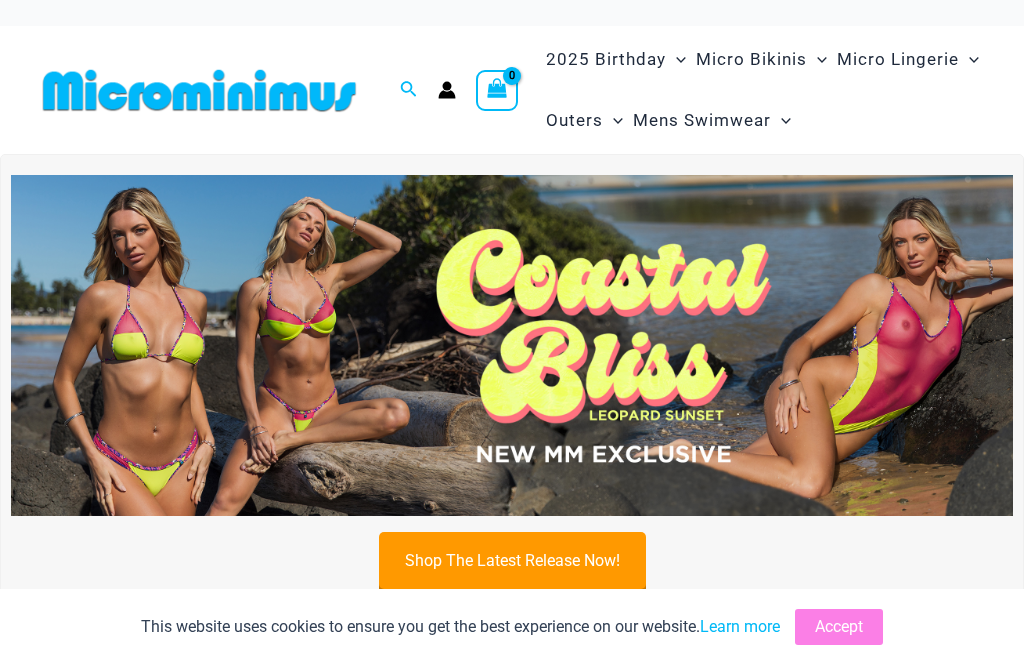 click on "Outers" at bounding box center (574, 120) 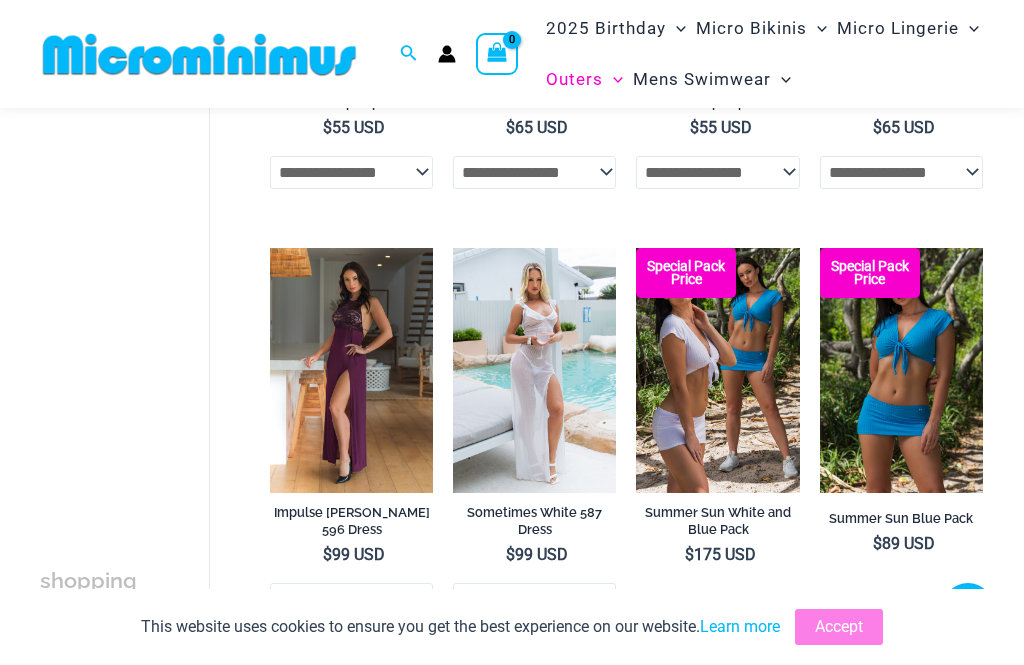 scroll, scrollTop: 1009, scrollLeft: 0, axis: vertical 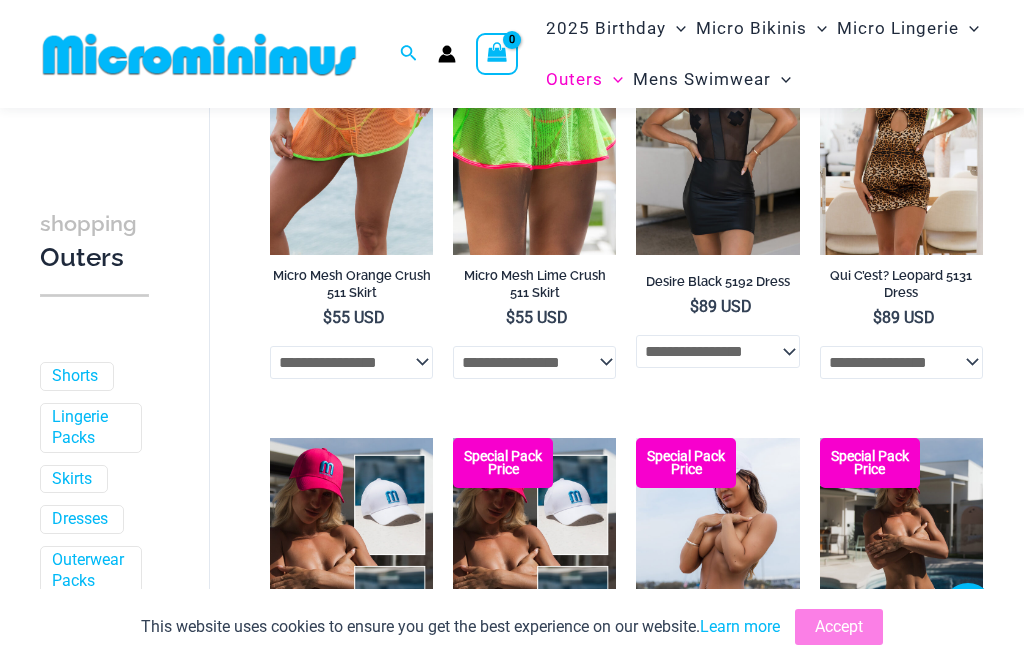 click on "Desire Black 5192 Dress" at bounding box center [717, 285] 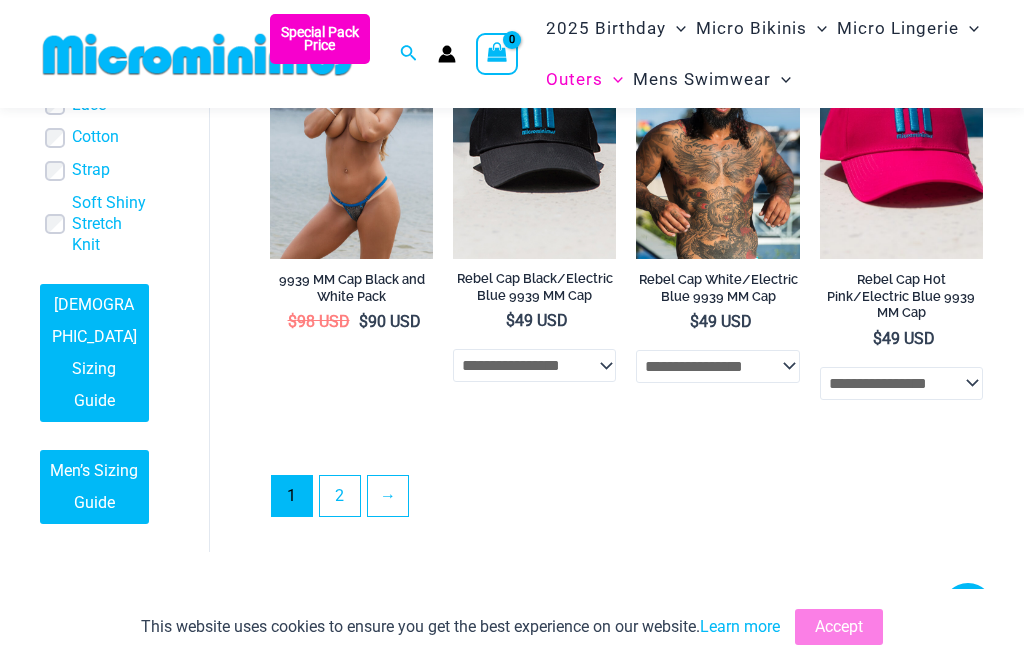 scroll, scrollTop: 3314, scrollLeft: 0, axis: vertical 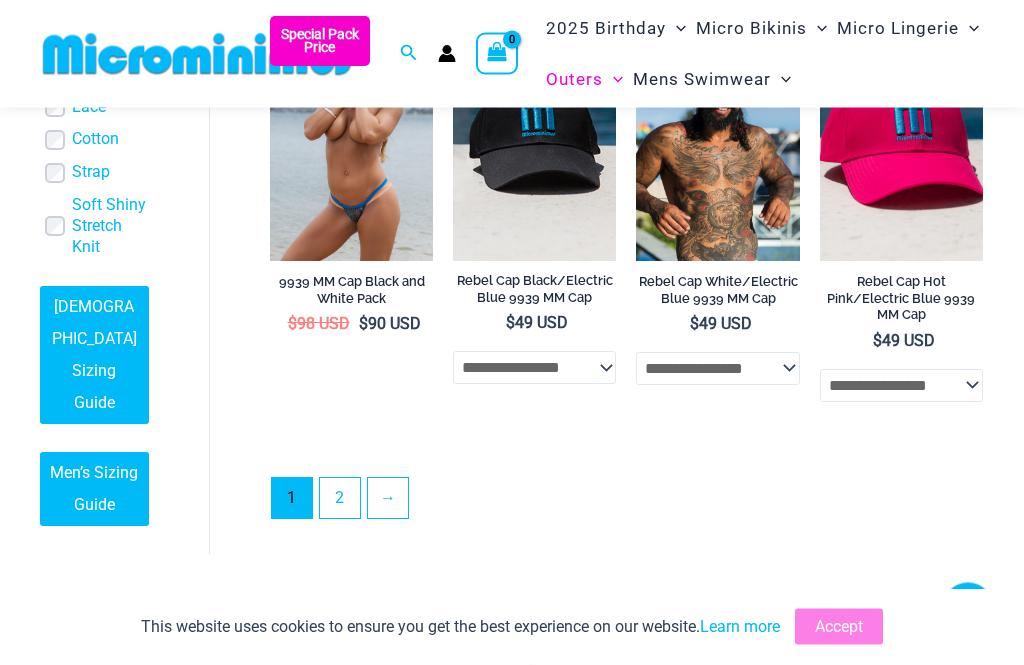 click on "2" at bounding box center (340, 499) 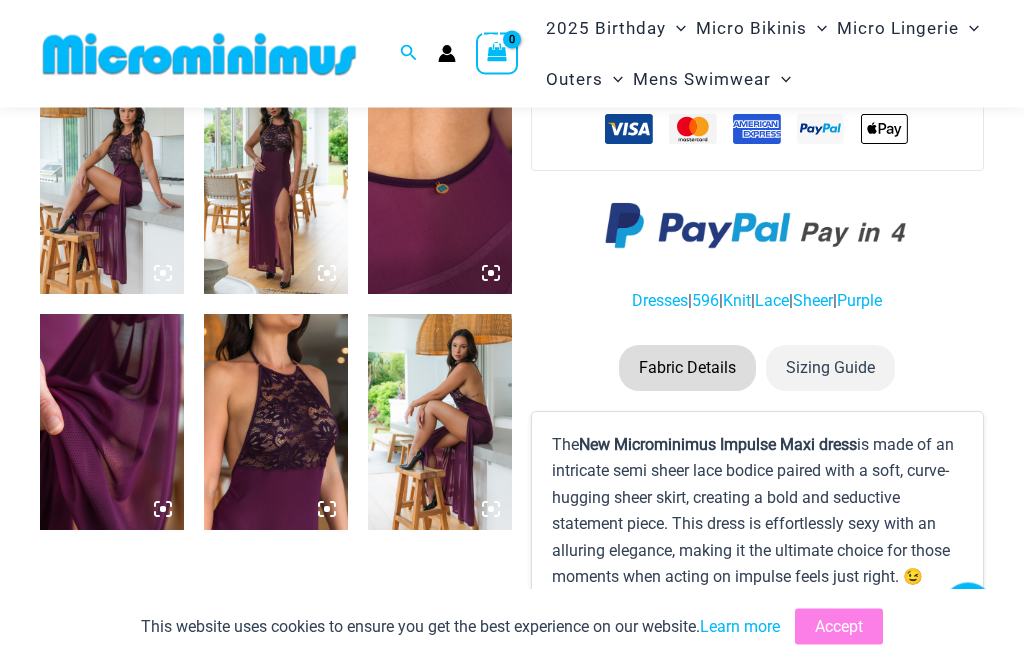 scroll, scrollTop: 1048, scrollLeft: 0, axis: vertical 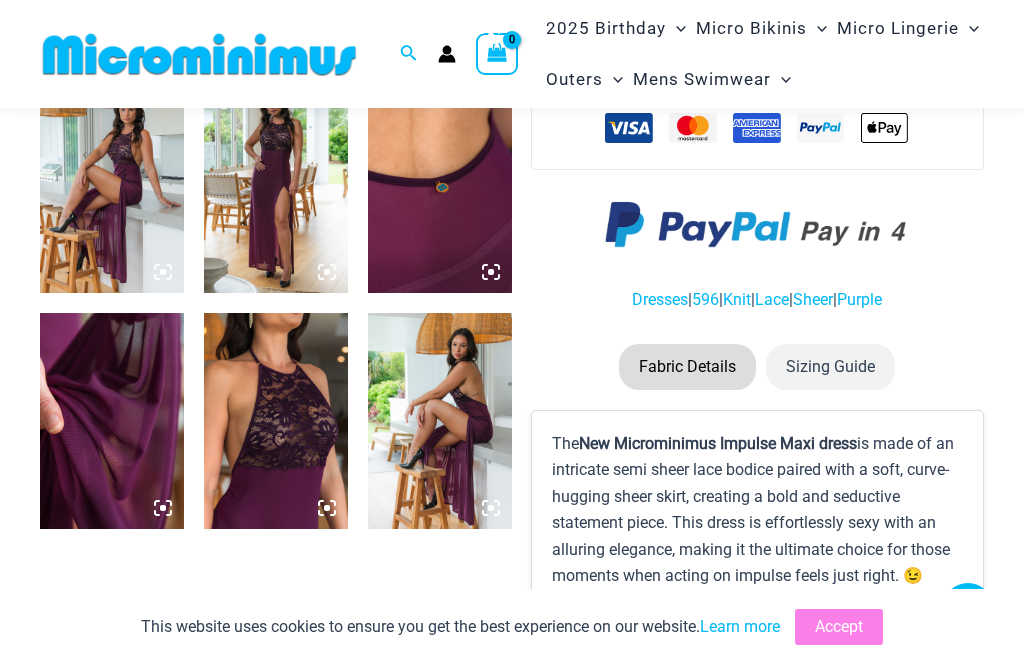 click on "Sizing Guide" at bounding box center [830, 367] 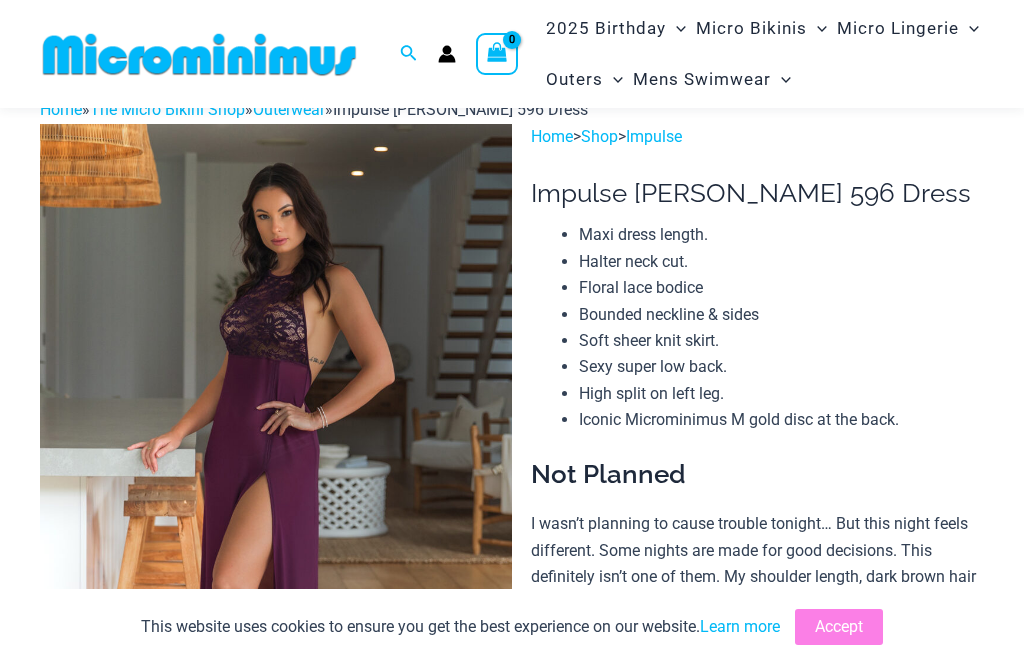 scroll, scrollTop: 36, scrollLeft: 0, axis: vertical 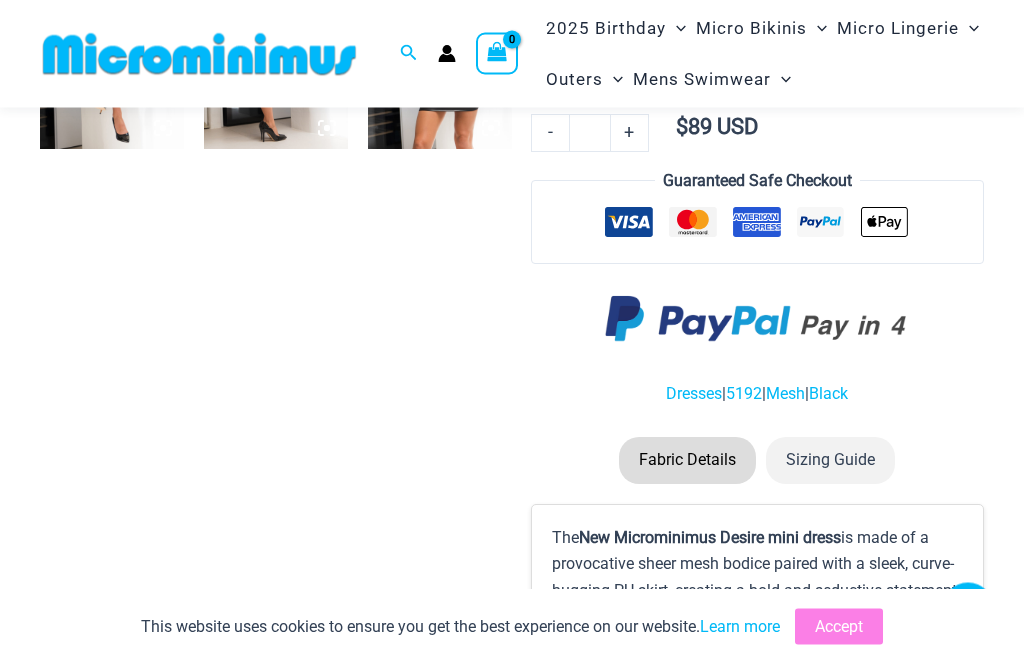 click on "Sizing Guide" at bounding box center (830, 461) 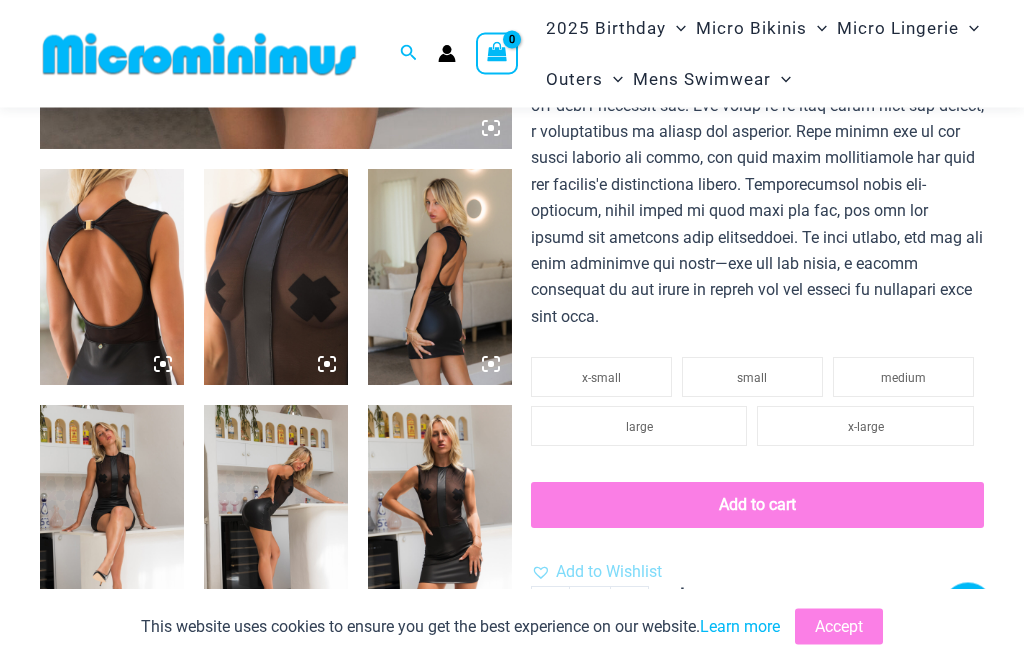 scroll, scrollTop: 795, scrollLeft: 0, axis: vertical 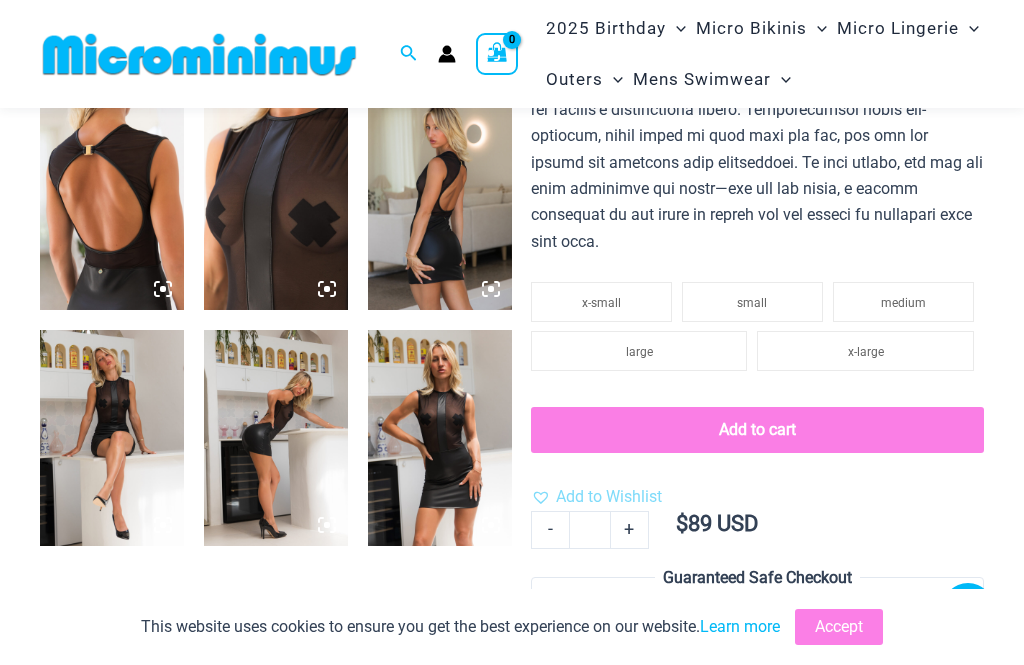 click at bounding box center (440, 438) 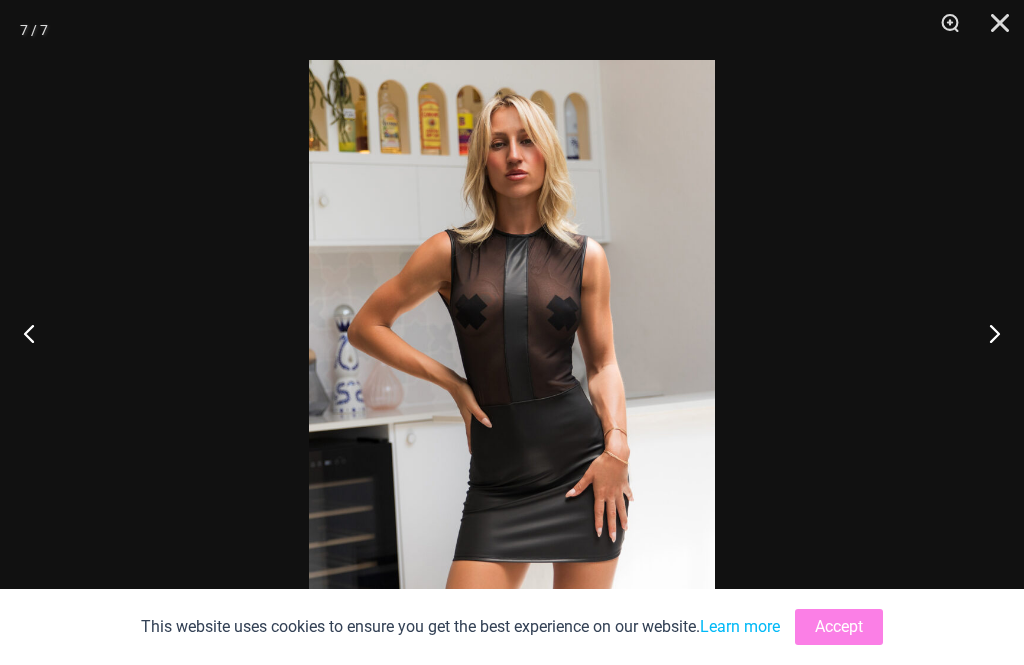 click at bounding box center (993, 30) 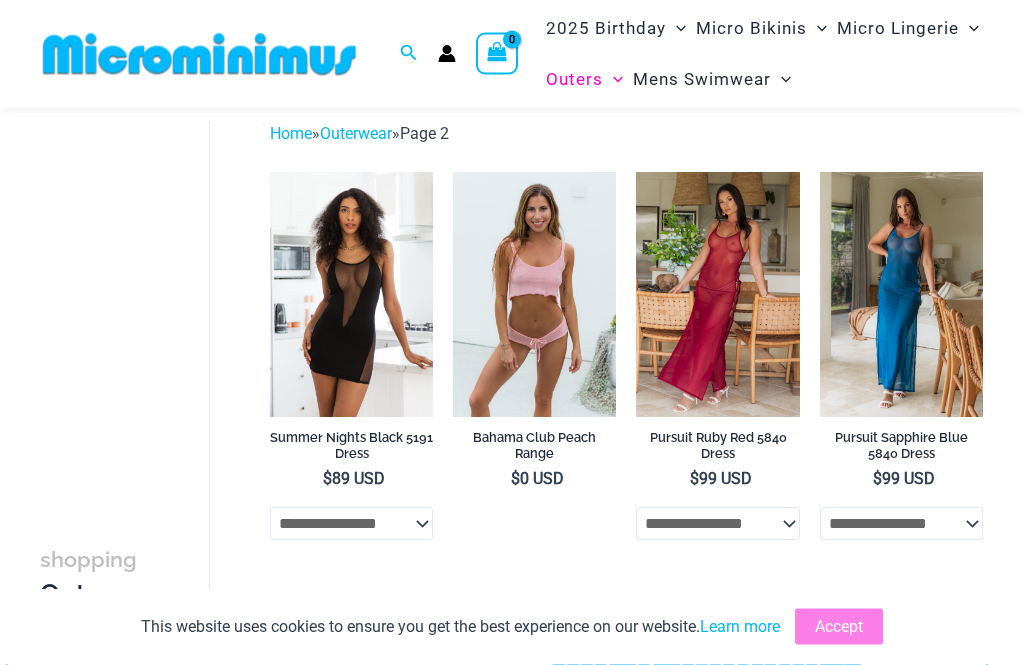scroll, scrollTop: 77, scrollLeft: 0, axis: vertical 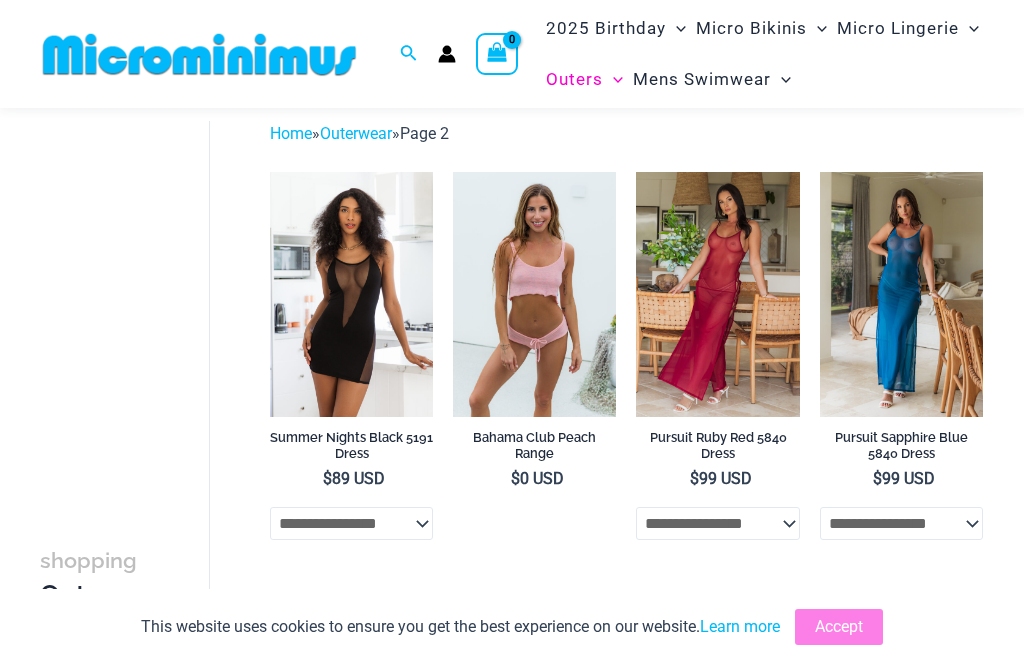 click on "Summer Nights Black 5191 Dress" at bounding box center [351, 446] 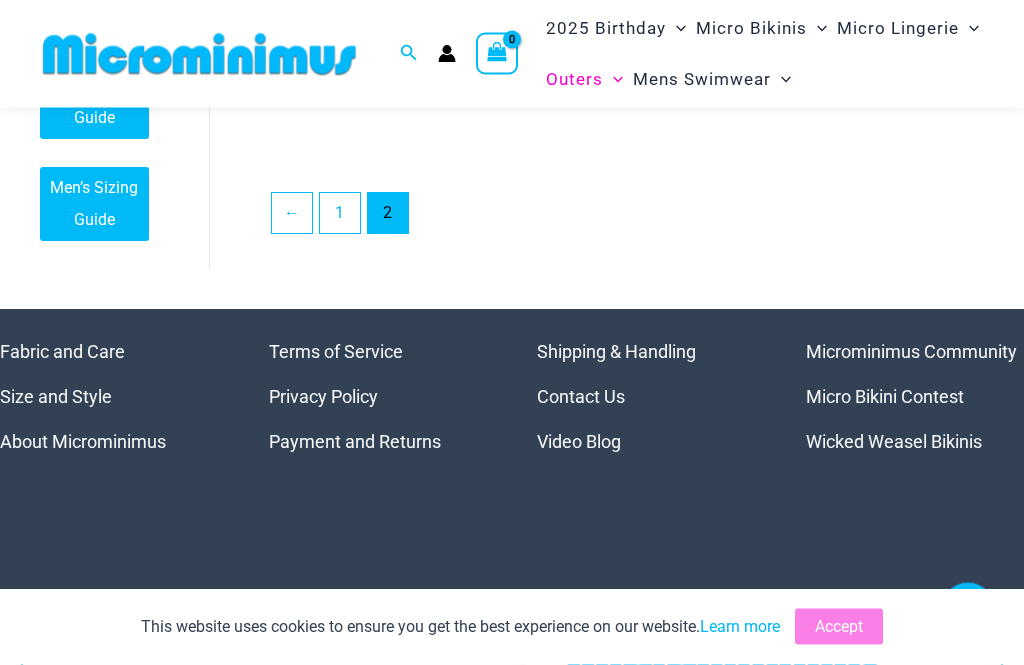 scroll, scrollTop: 1732, scrollLeft: 0, axis: vertical 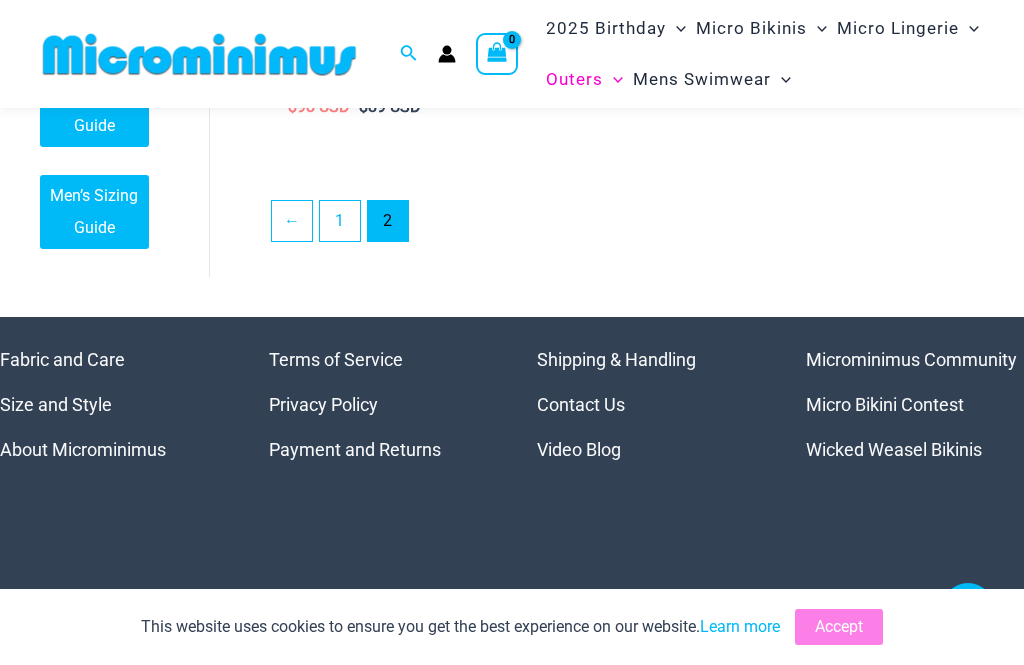 click on "1" at bounding box center (340, 221) 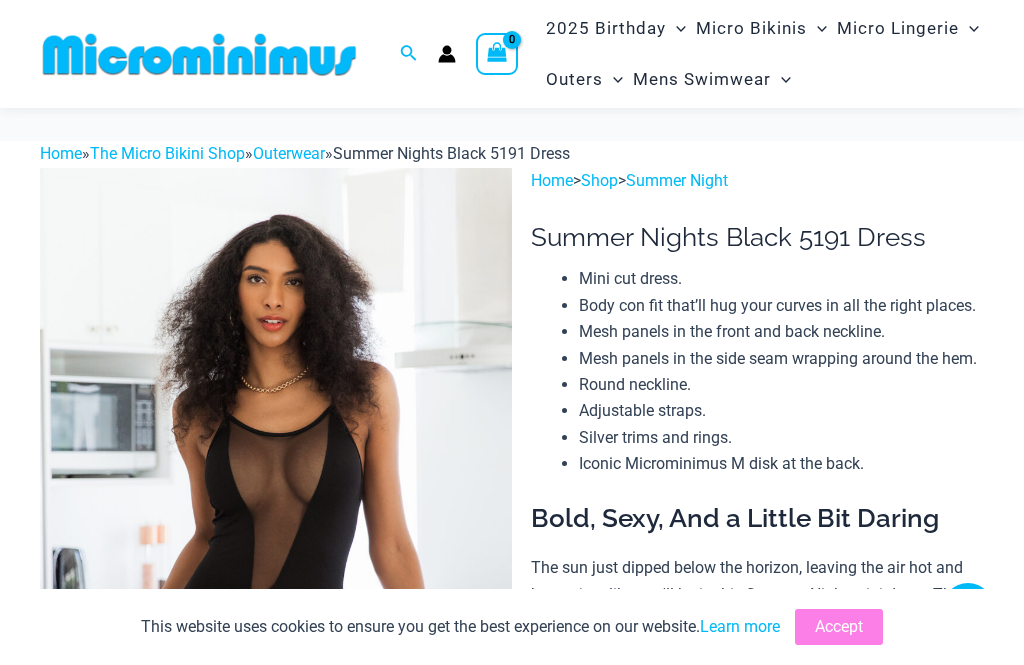 click at bounding box center [276, 1004] 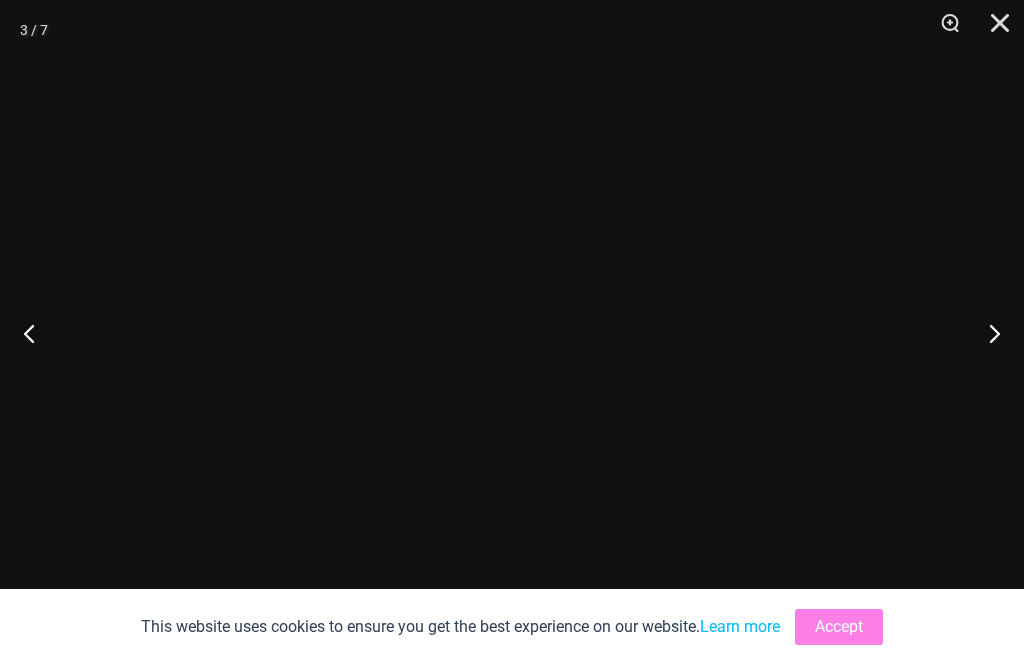 scroll, scrollTop: 515, scrollLeft: 0, axis: vertical 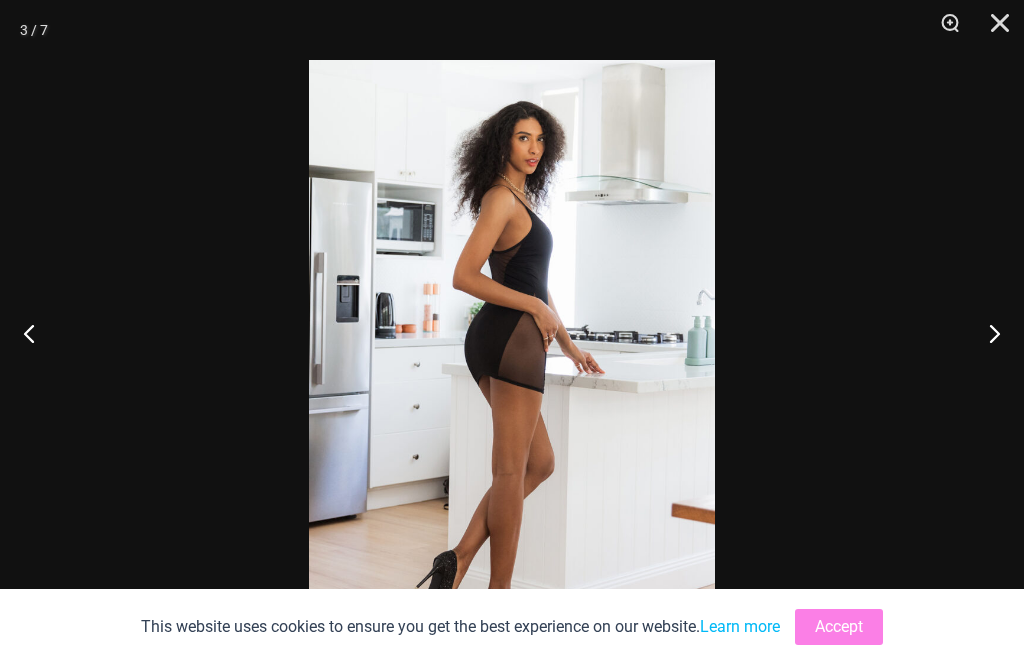 click at bounding box center [986, 333] 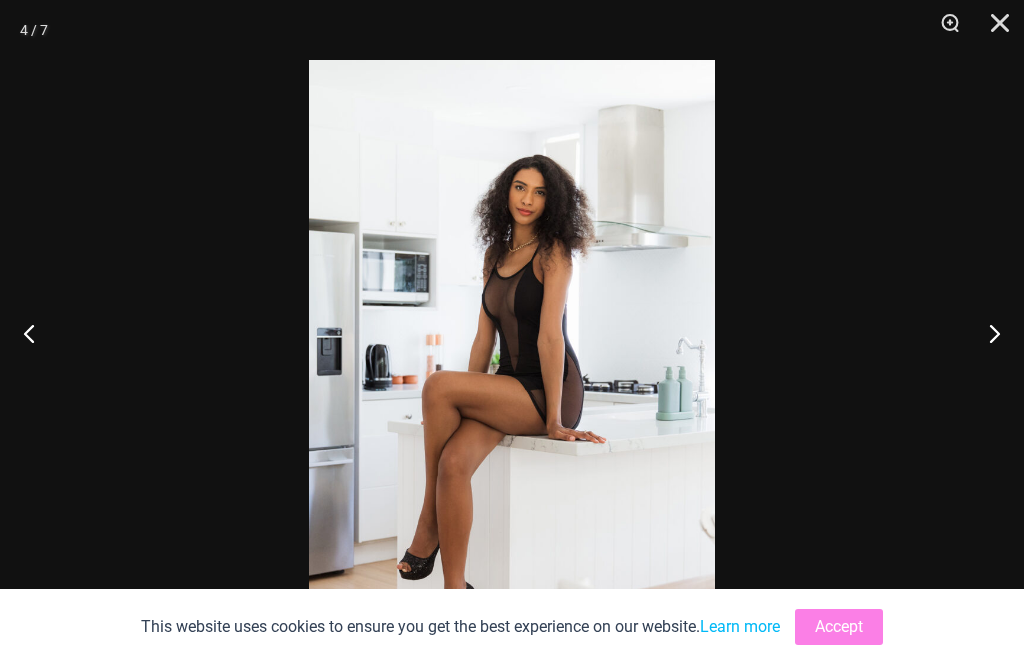 click at bounding box center [986, 333] 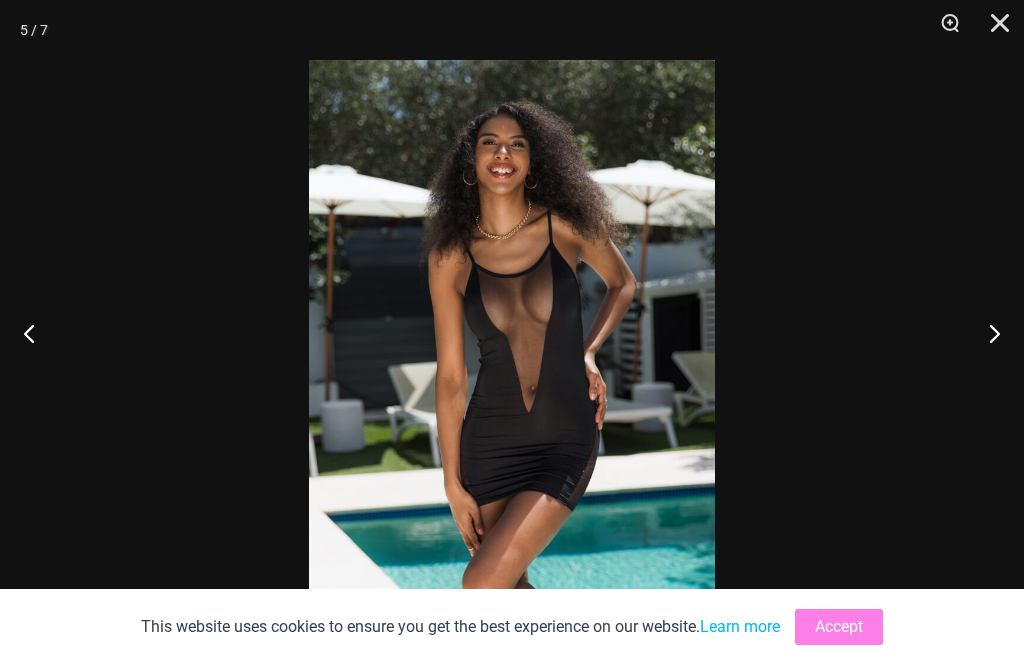 click at bounding box center (986, 333) 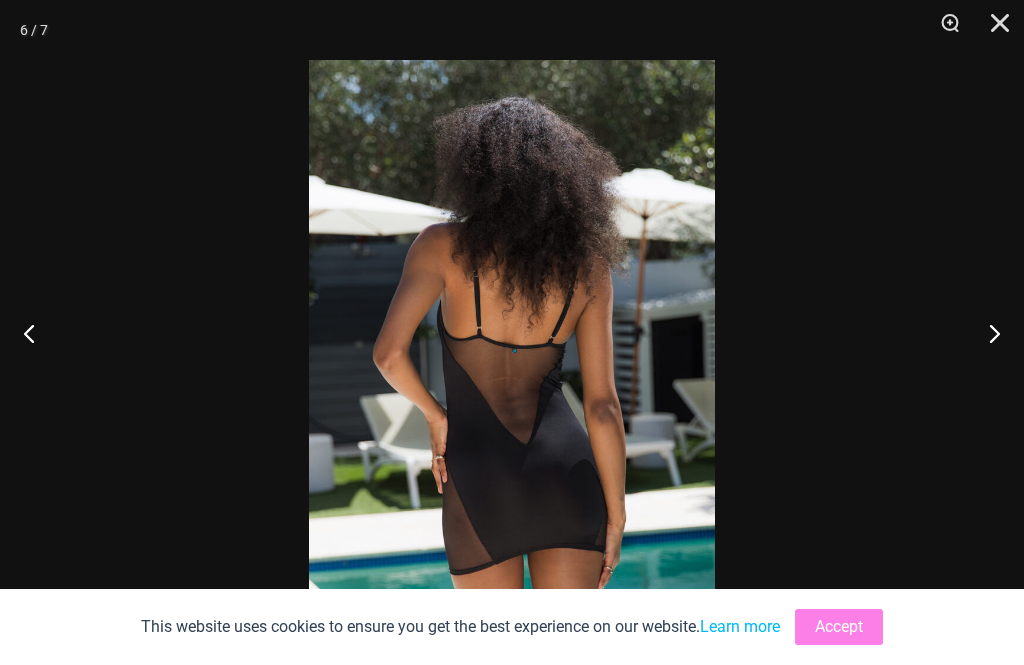 click at bounding box center (986, 333) 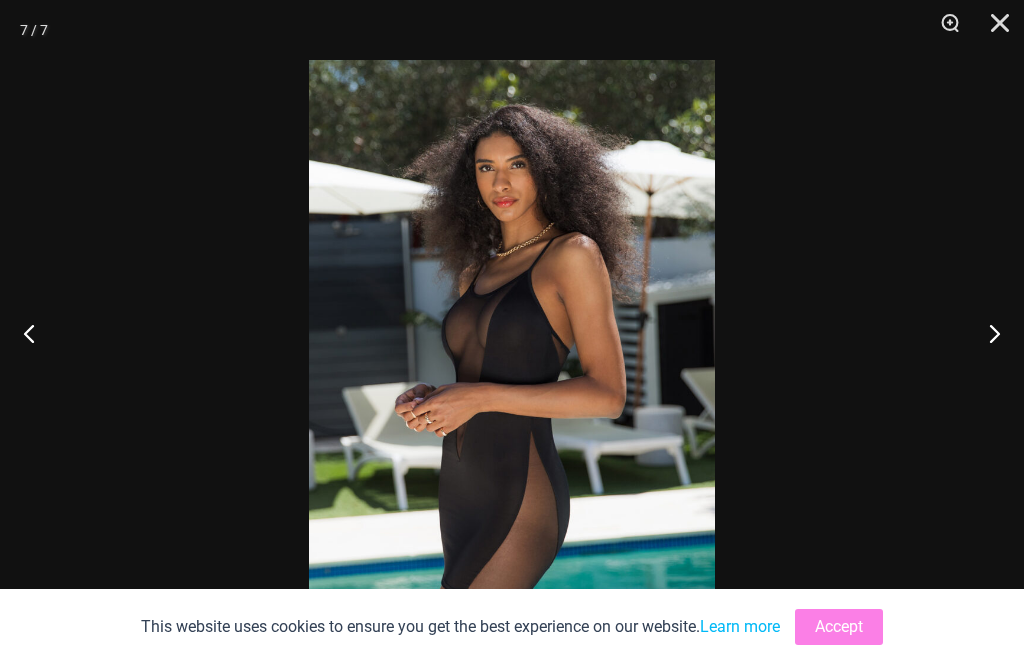 click at bounding box center [986, 333] 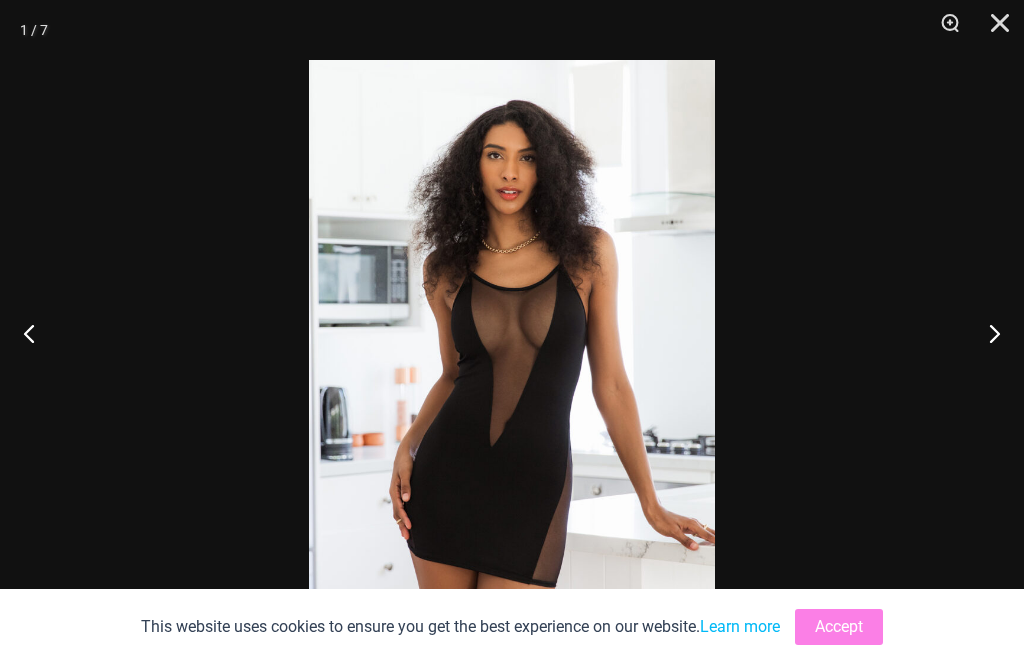 click at bounding box center [986, 333] 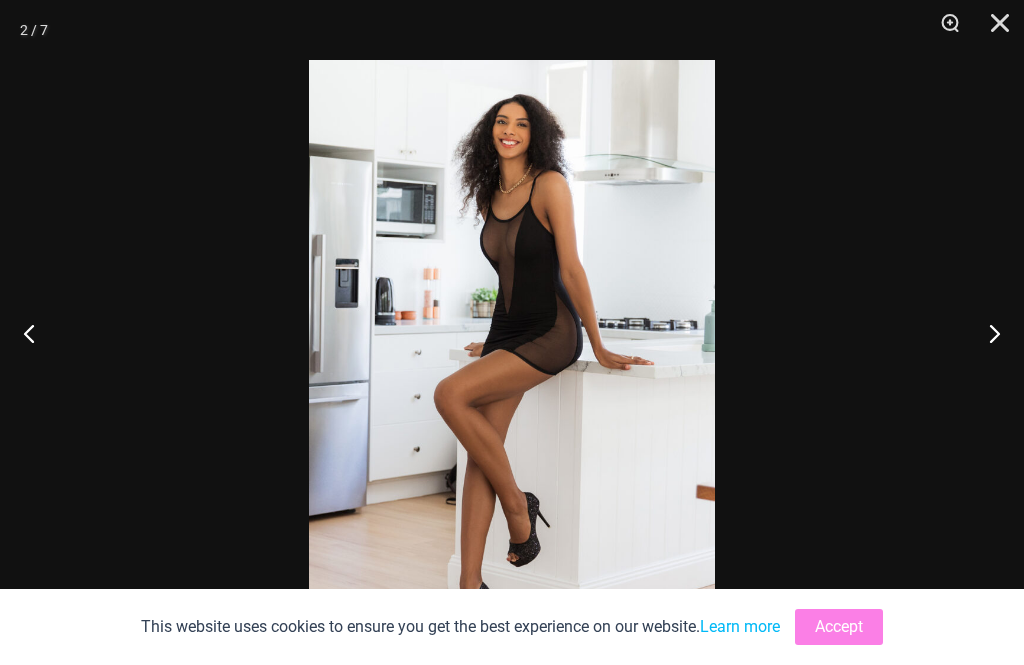 click at bounding box center [993, 30] 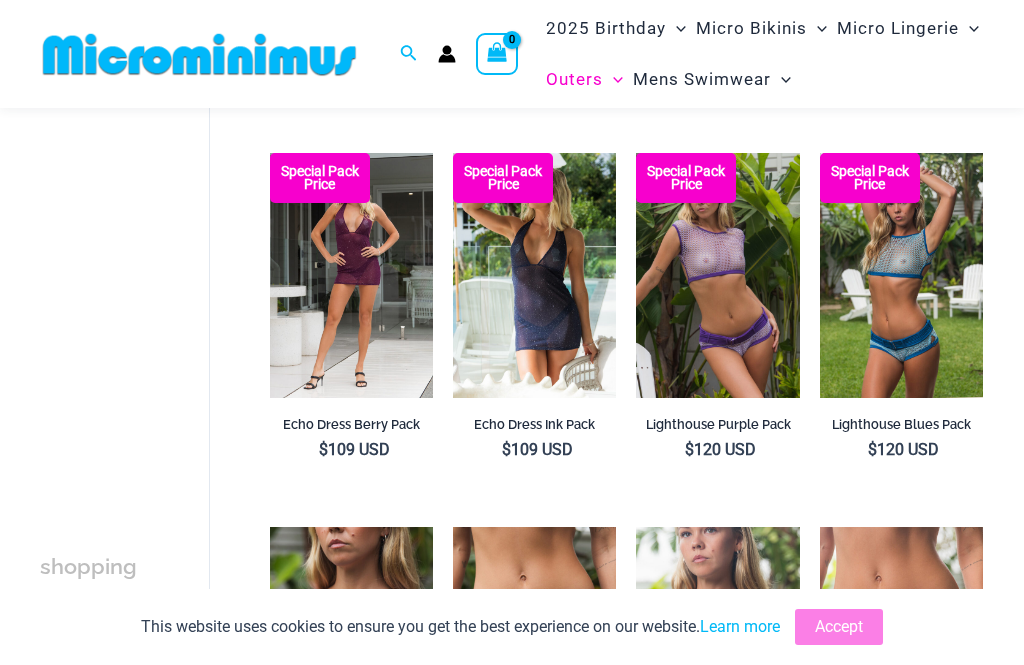 scroll, scrollTop: 288, scrollLeft: 0, axis: vertical 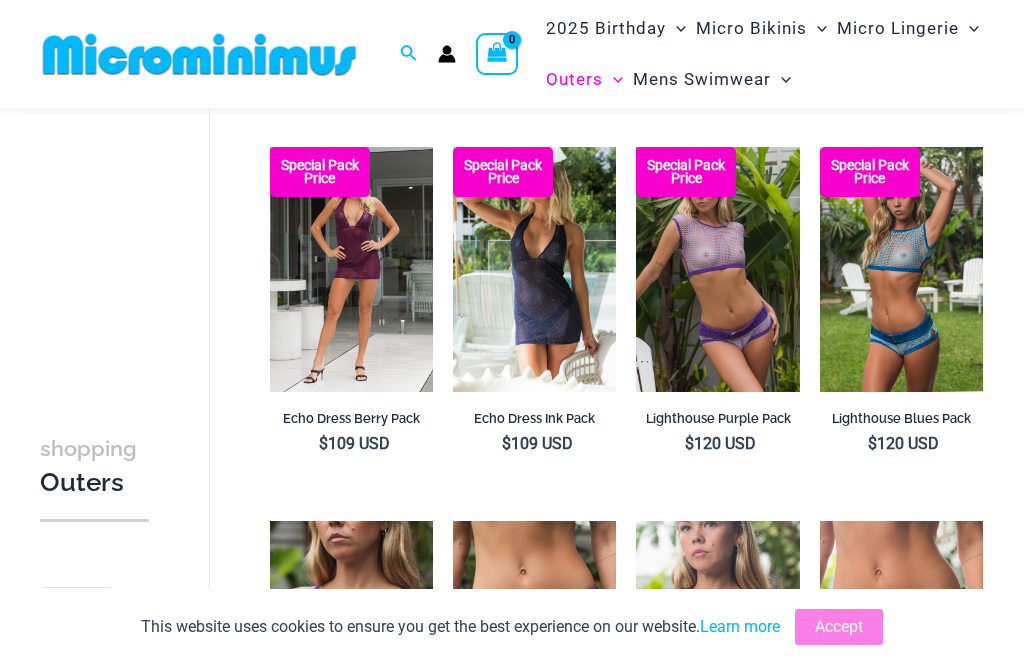 click on "Echo Dress Ink Pack" at bounding box center (534, 422) 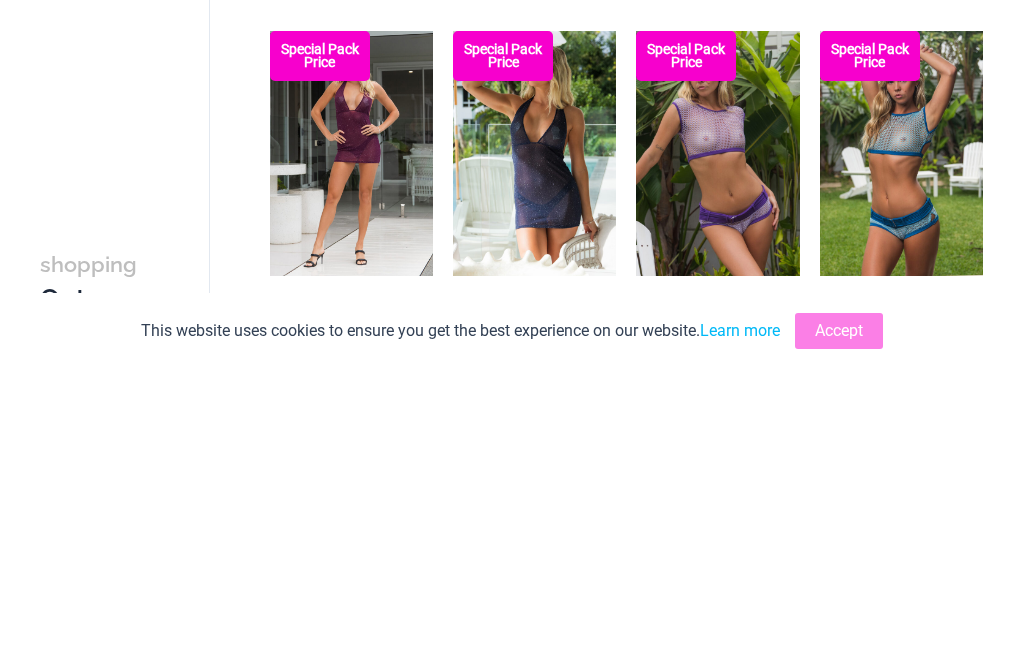 scroll, scrollTop: 402, scrollLeft: 0, axis: vertical 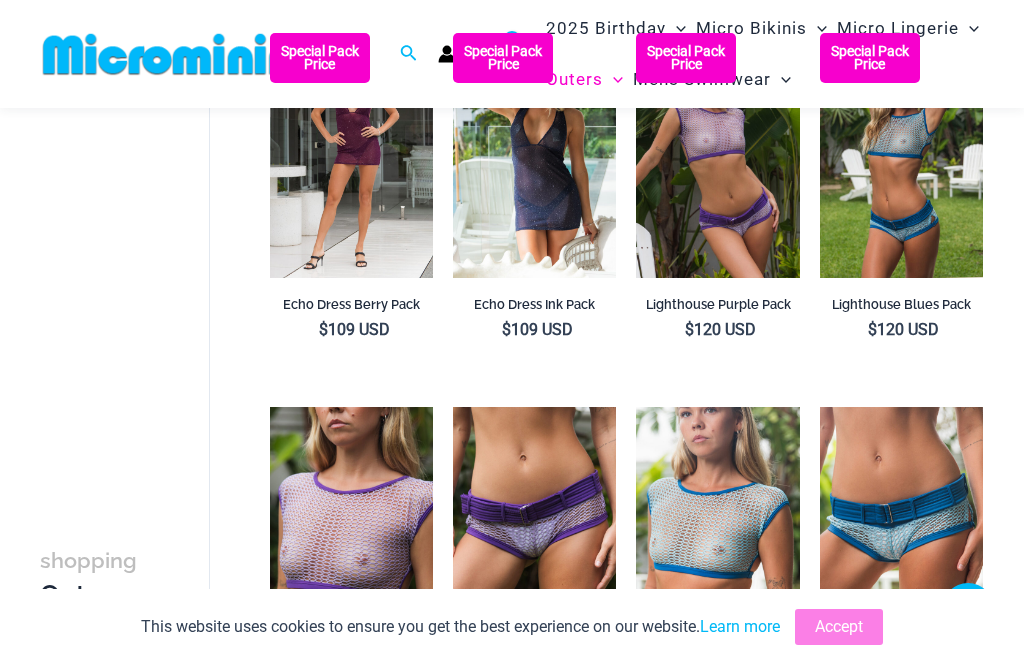 click on "$ 109 USD" at bounding box center (537, 329) 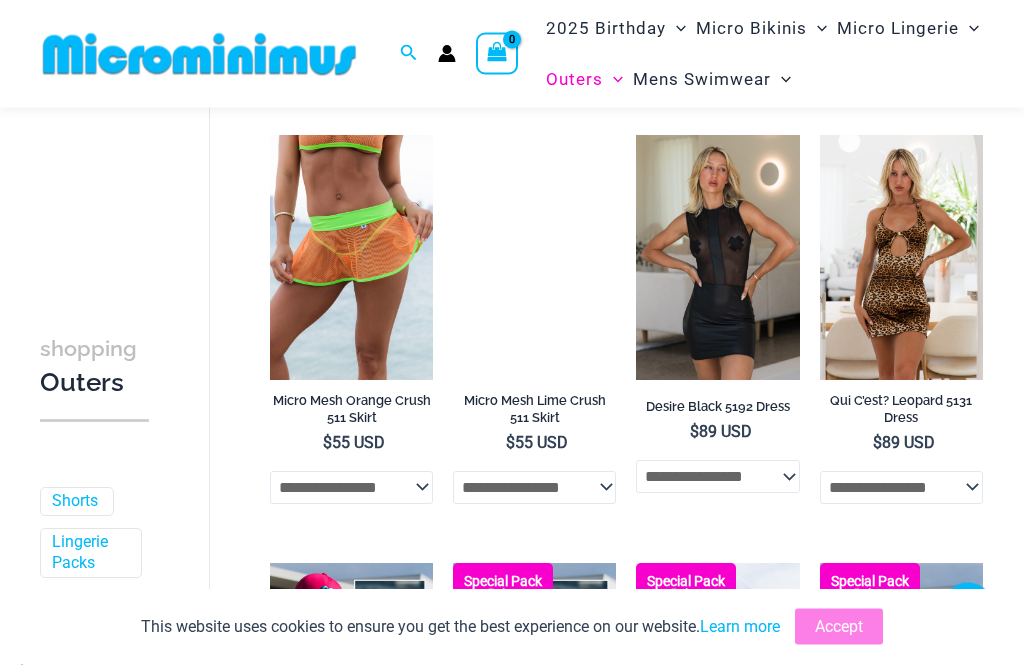 scroll, scrollTop: 2384, scrollLeft: 0, axis: vertical 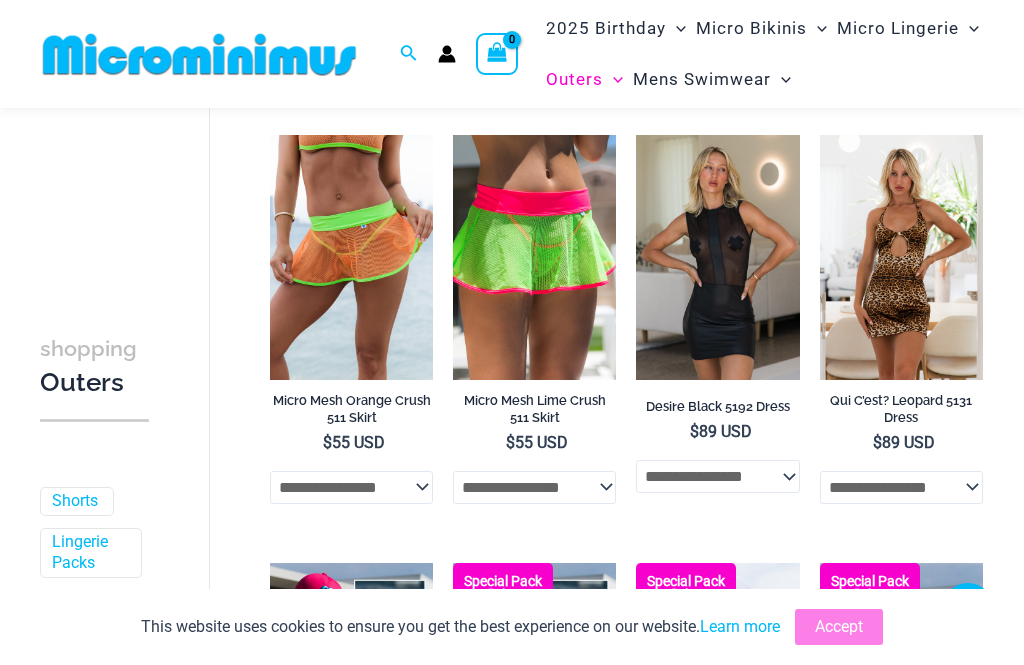 click on "Desire Black 5192 Dress" at bounding box center [717, 410] 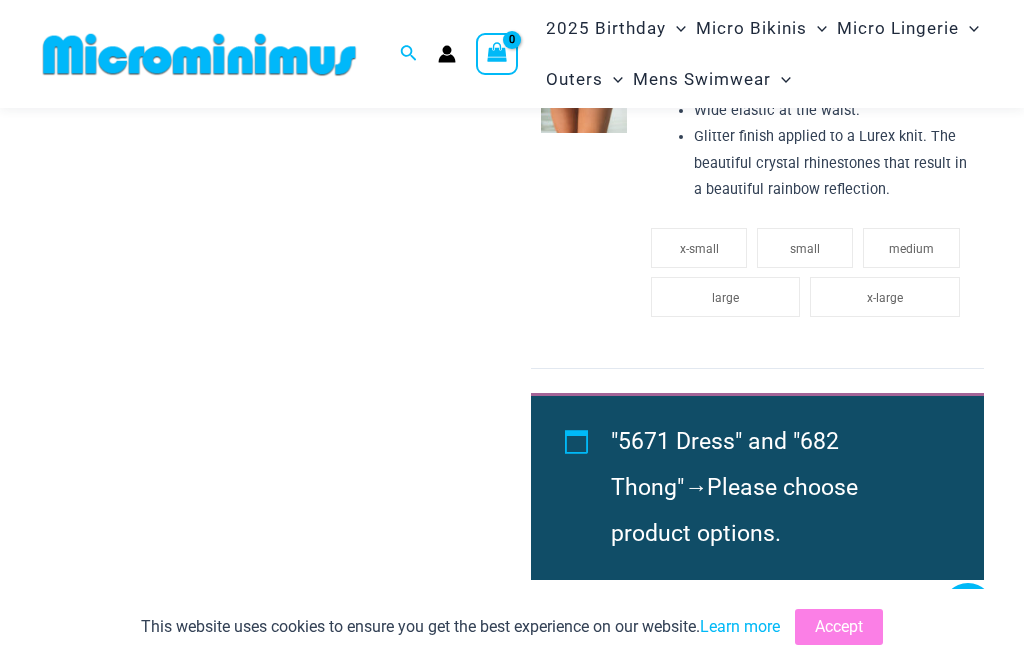 scroll, scrollTop: 1056, scrollLeft: 0, axis: vertical 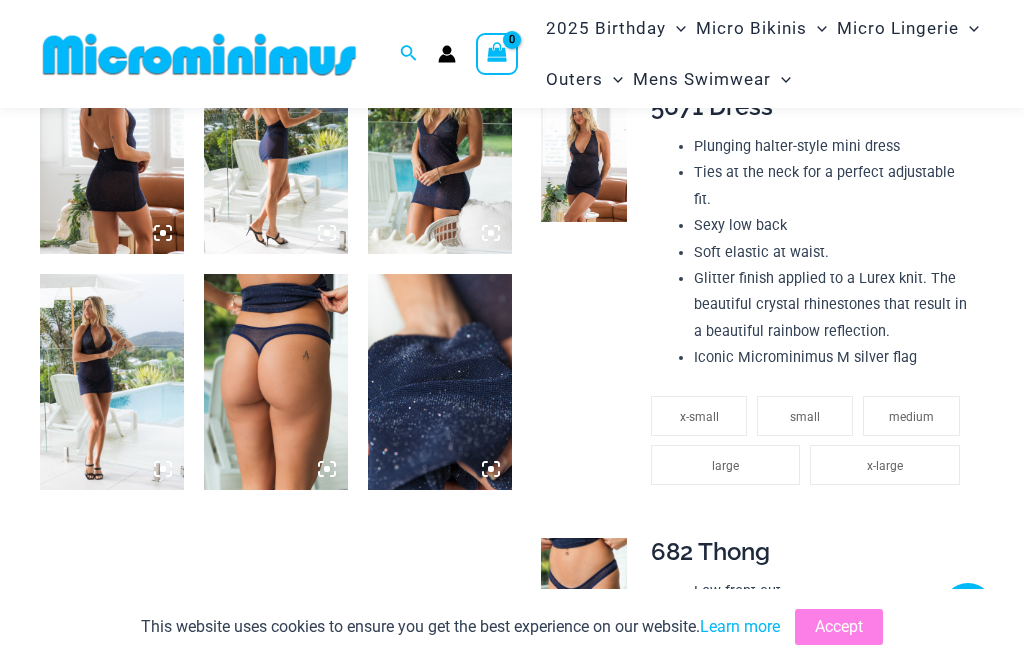 click on "small" 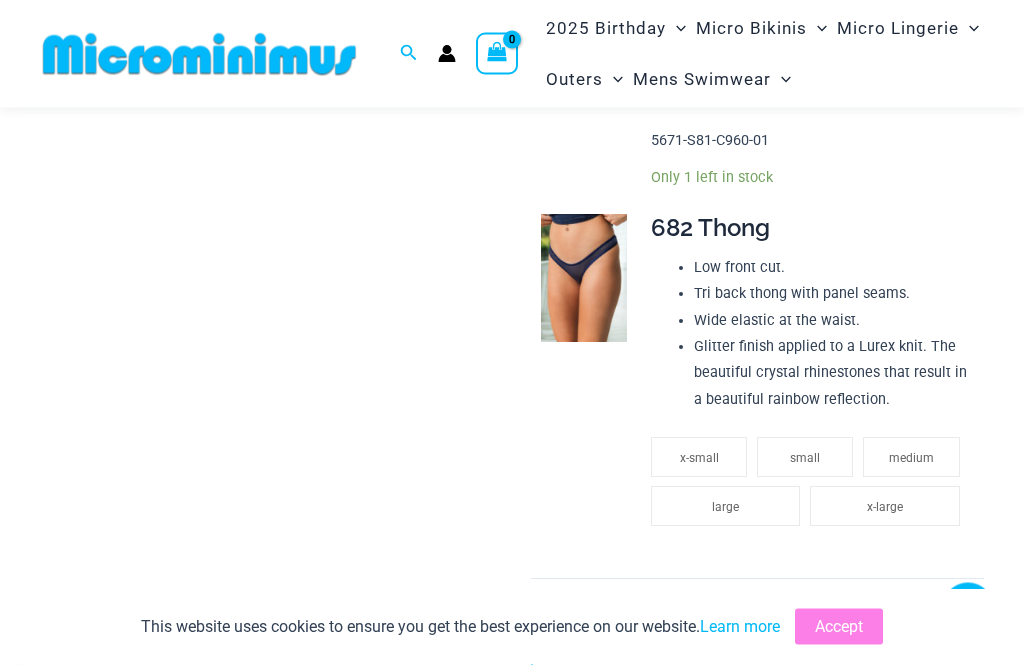 scroll, scrollTop: 1471, scrollLeft: 0, axis: vertical 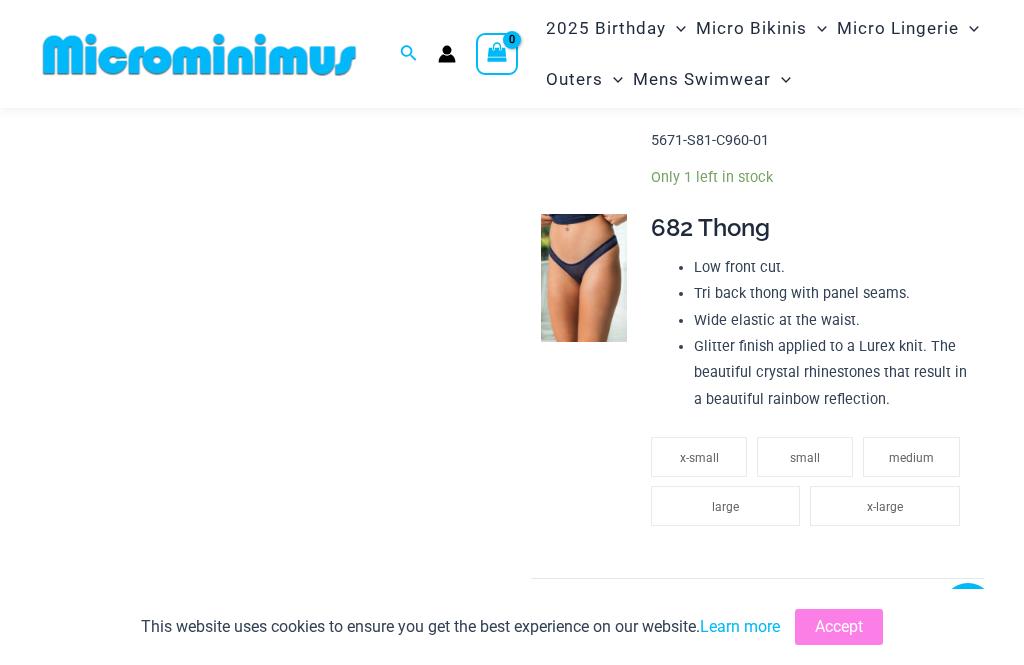 click on "medium" 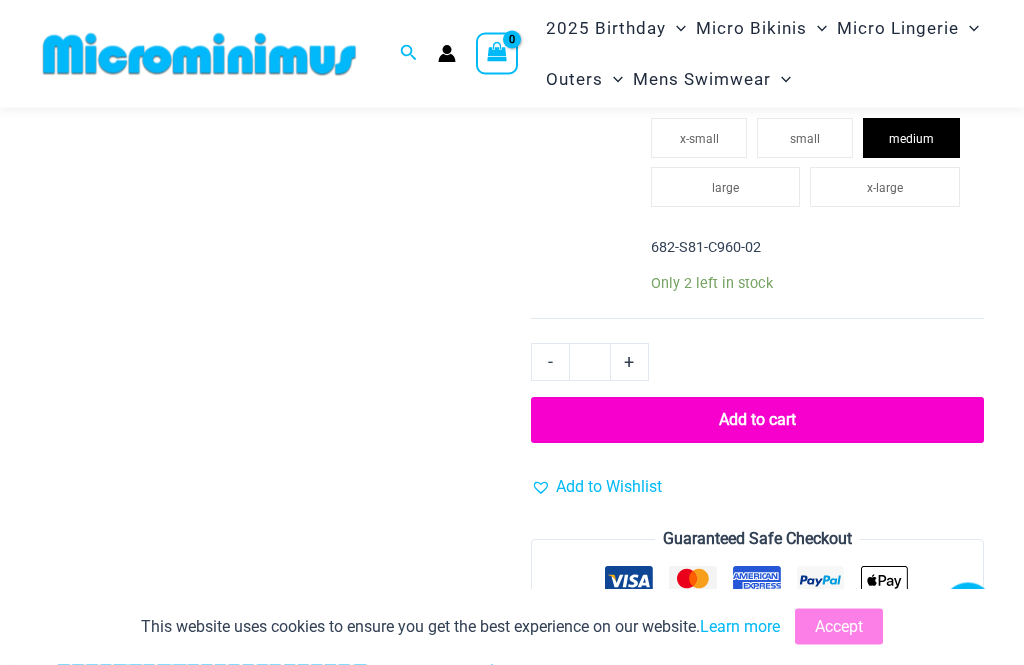 scroll, scrollTop: 1791, scrollLeft: 0, axis: vertical 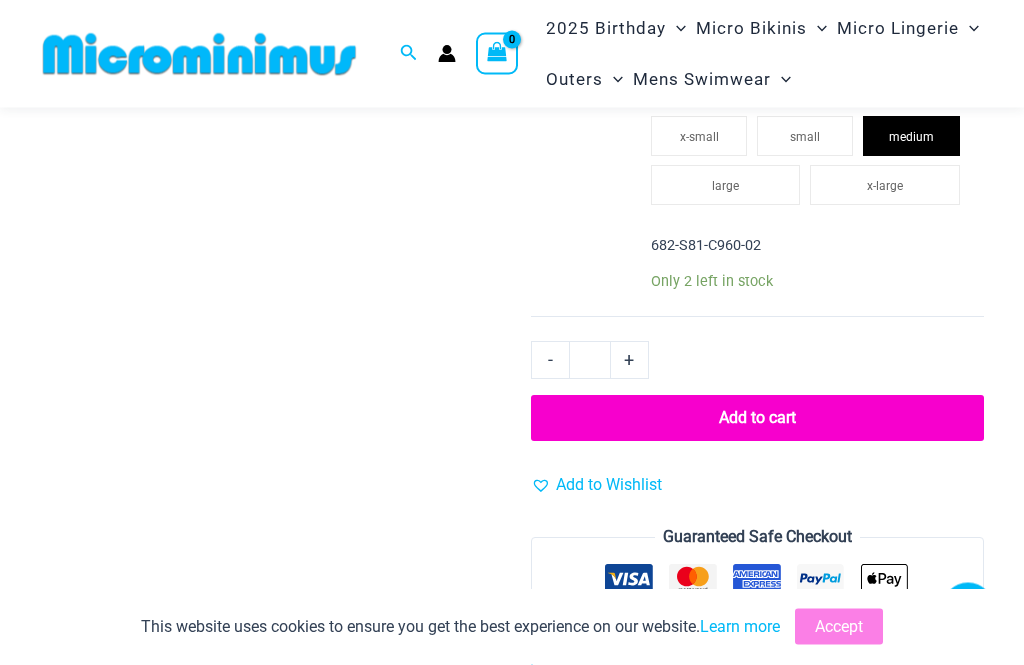 click on "Add to cart" at bounding box center [757, 419] 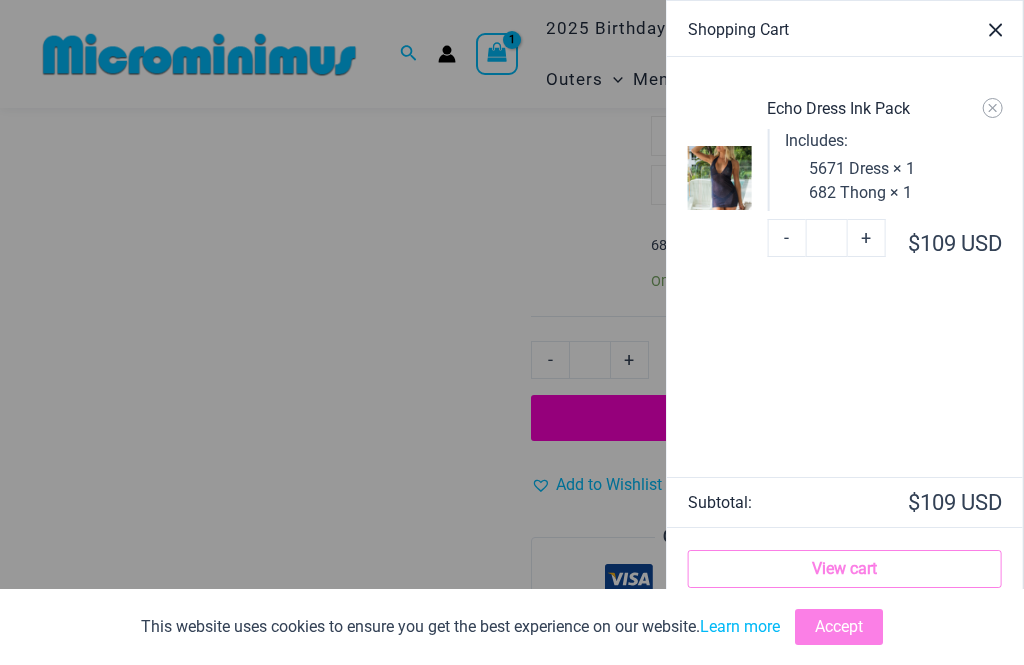 click 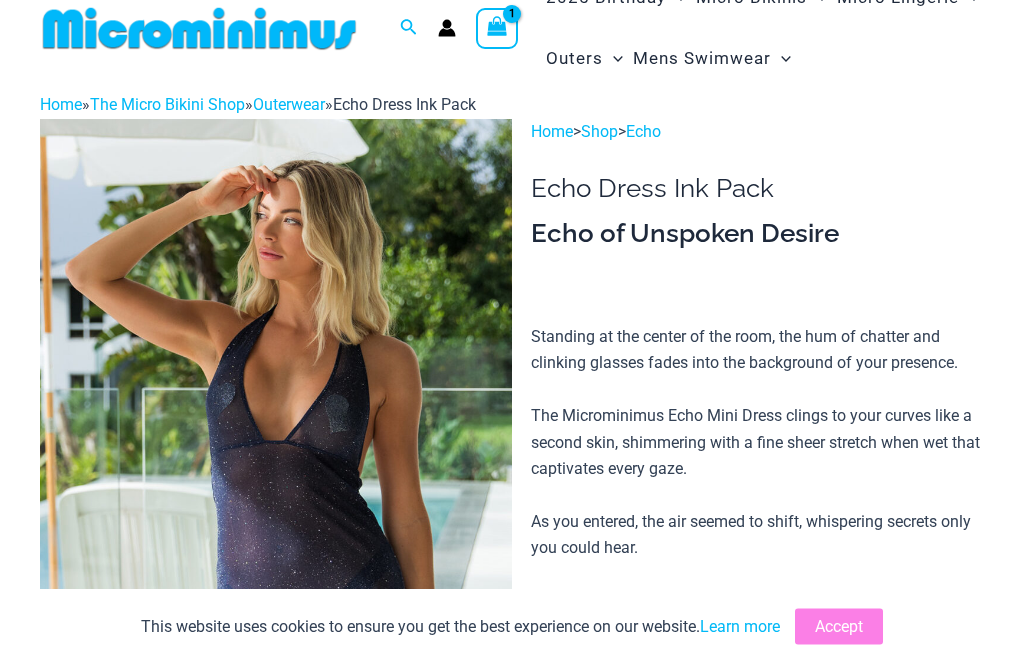 scroll, scrollTop: 0, scrollLeft: 0, axis: both 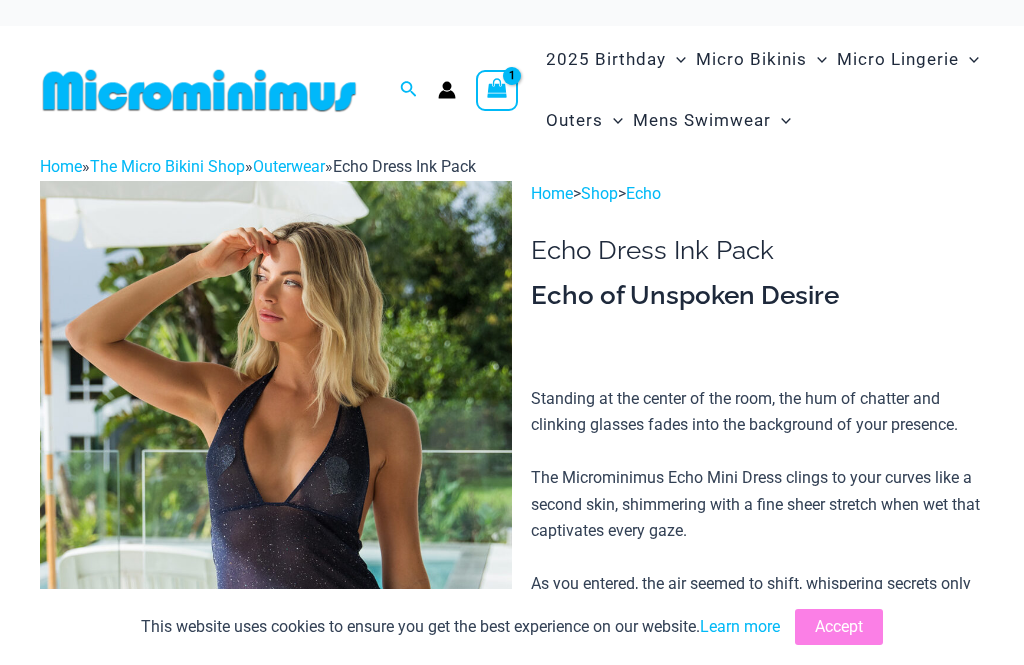 click 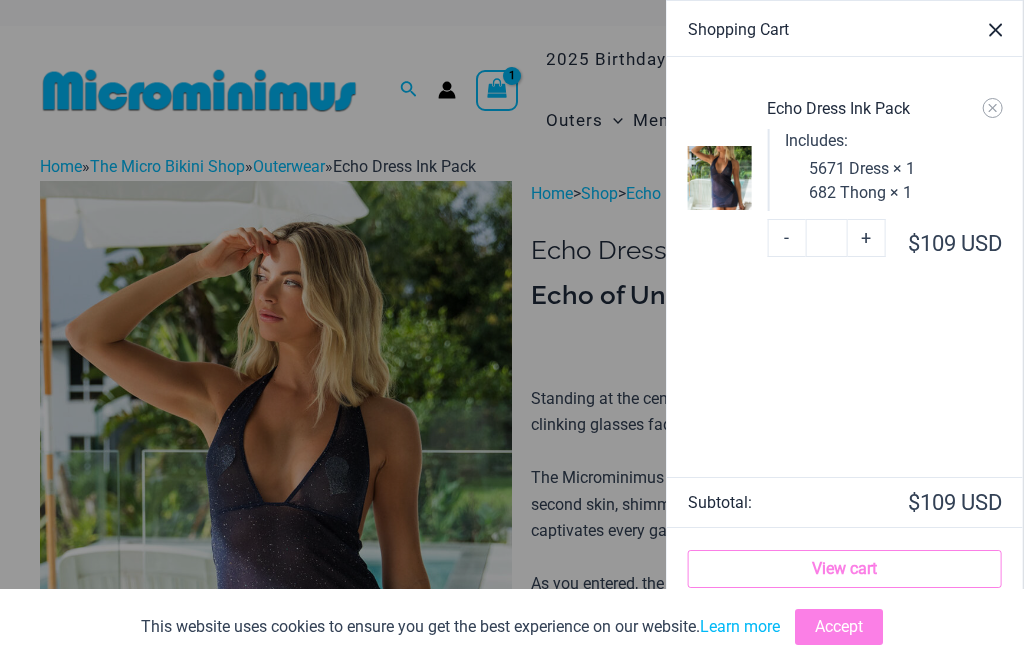 click at bounding box center [992, 108] 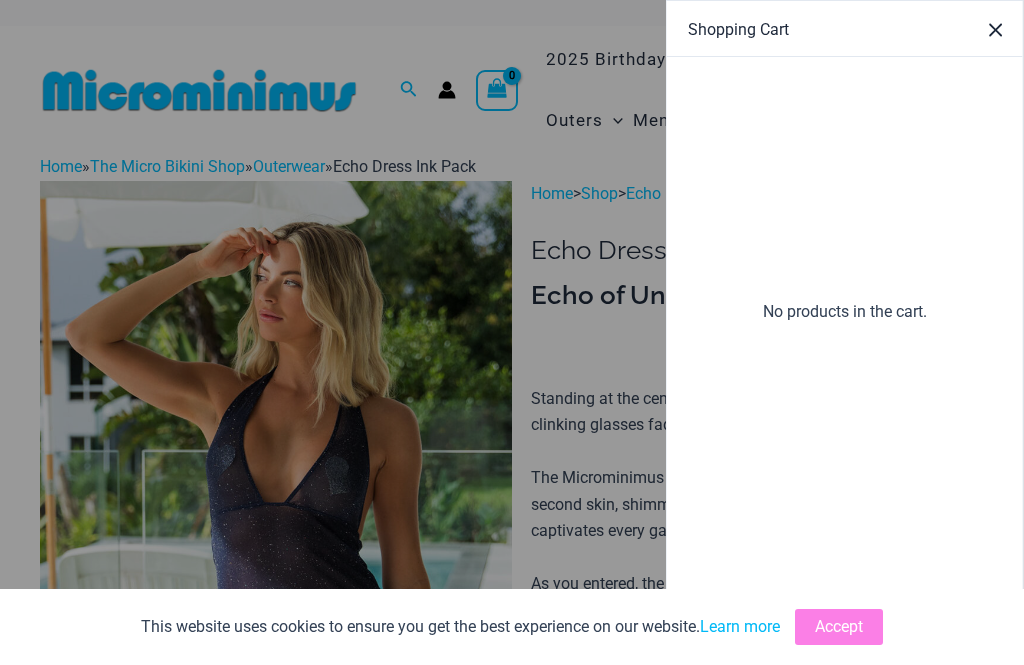 click 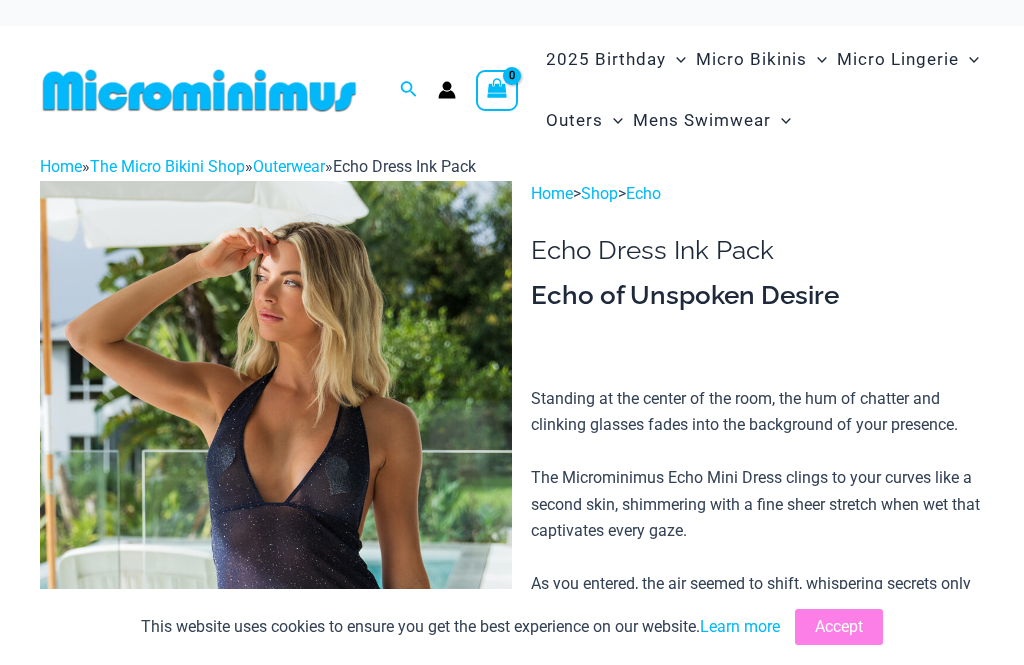 scroll, scrollTop: 15, scrollLeft: 0, axis: vertical 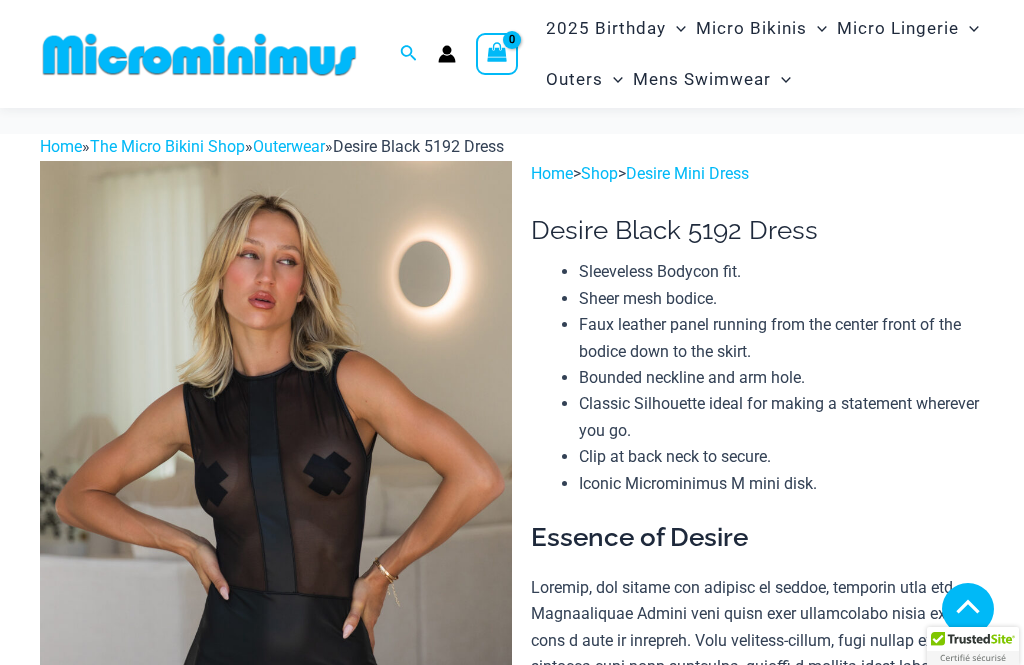 click on "x-small small medium large x-large" 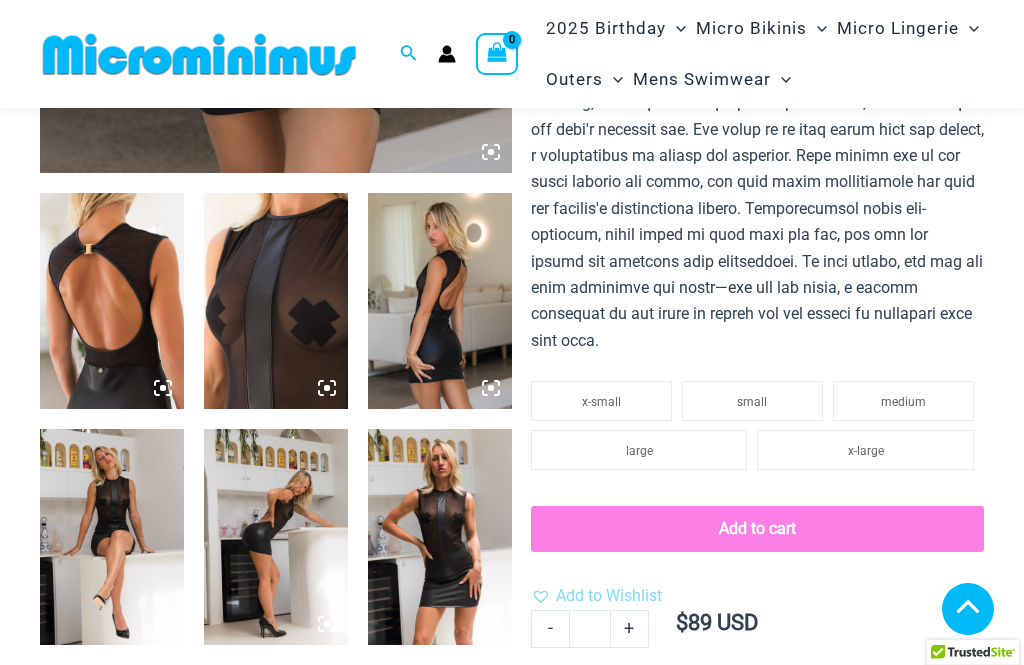 scroll, scrollTop: 696, scrollLeft: 0, axis: vertical 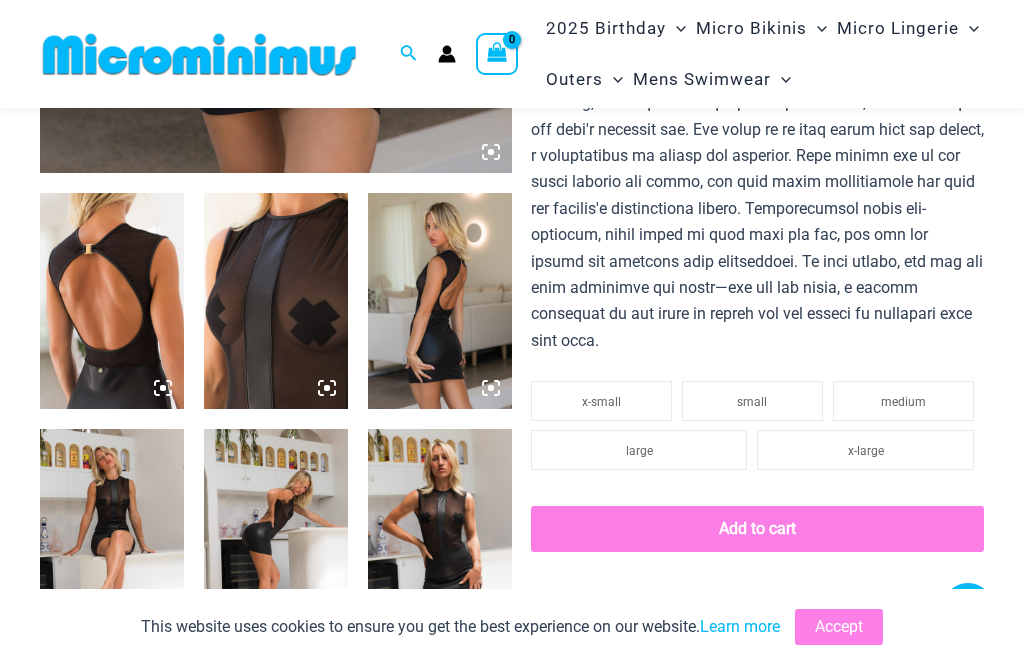 click on "small" 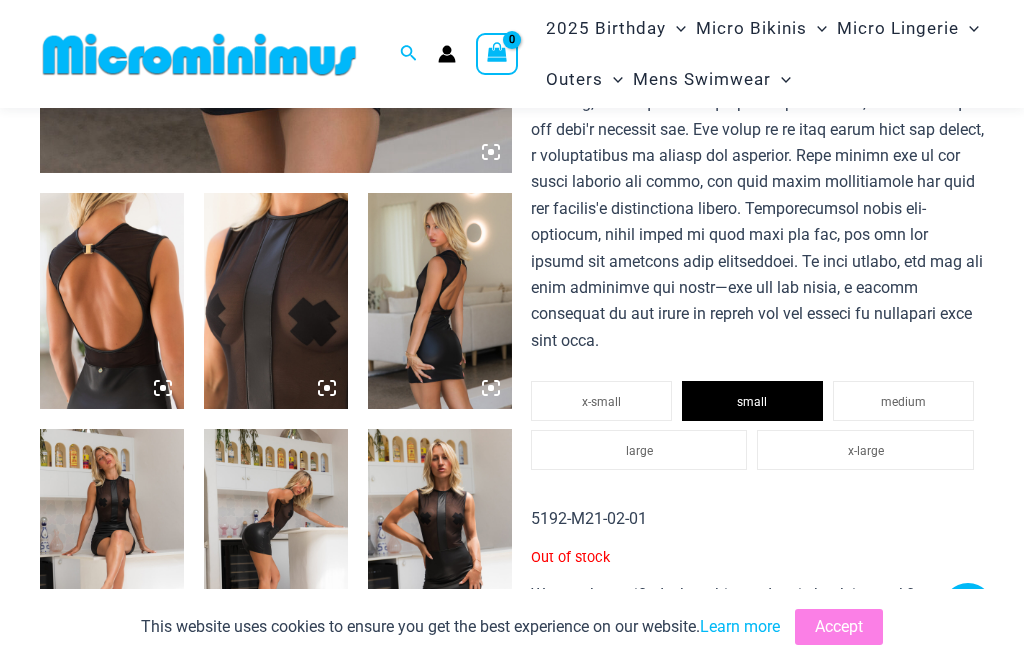 click on "medium" 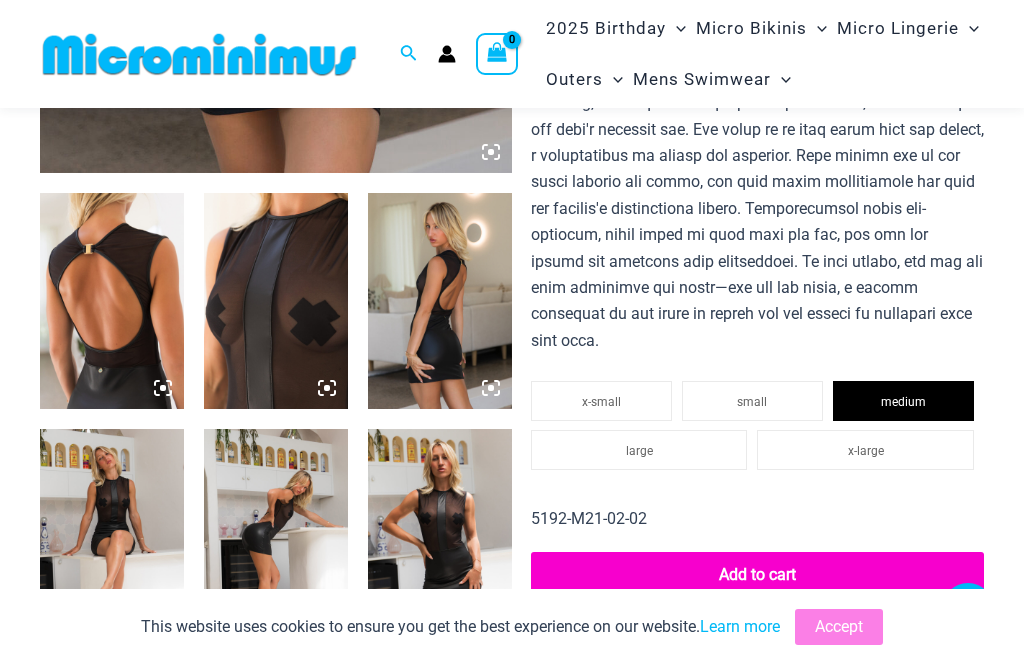 click on "small" 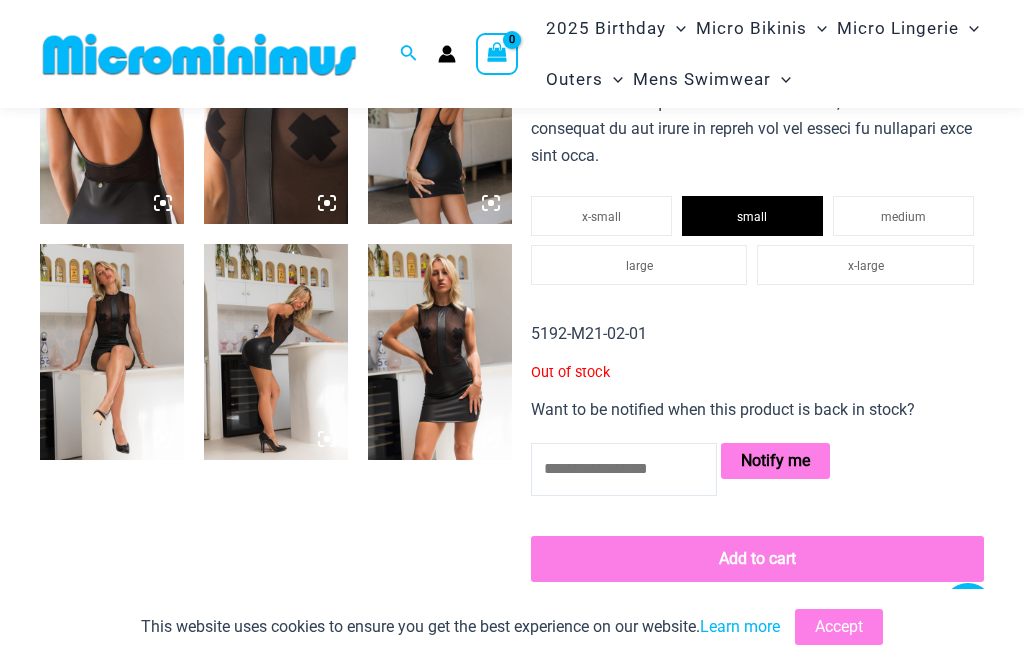 scroll, scrollTop: 924, scrollLeft: 0, axis: vertical 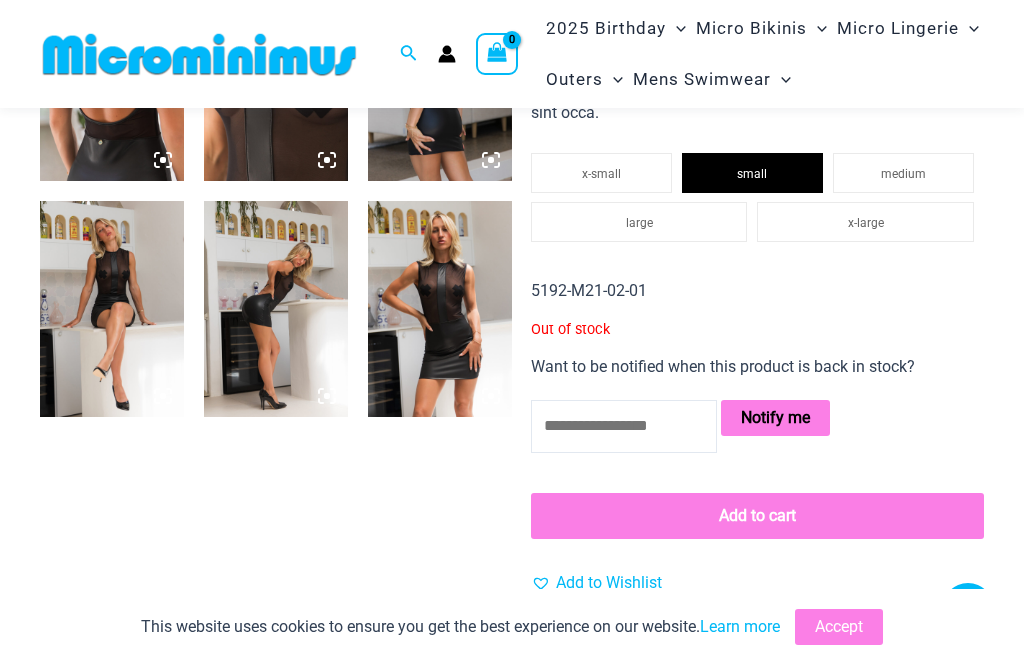 click on "x-small" 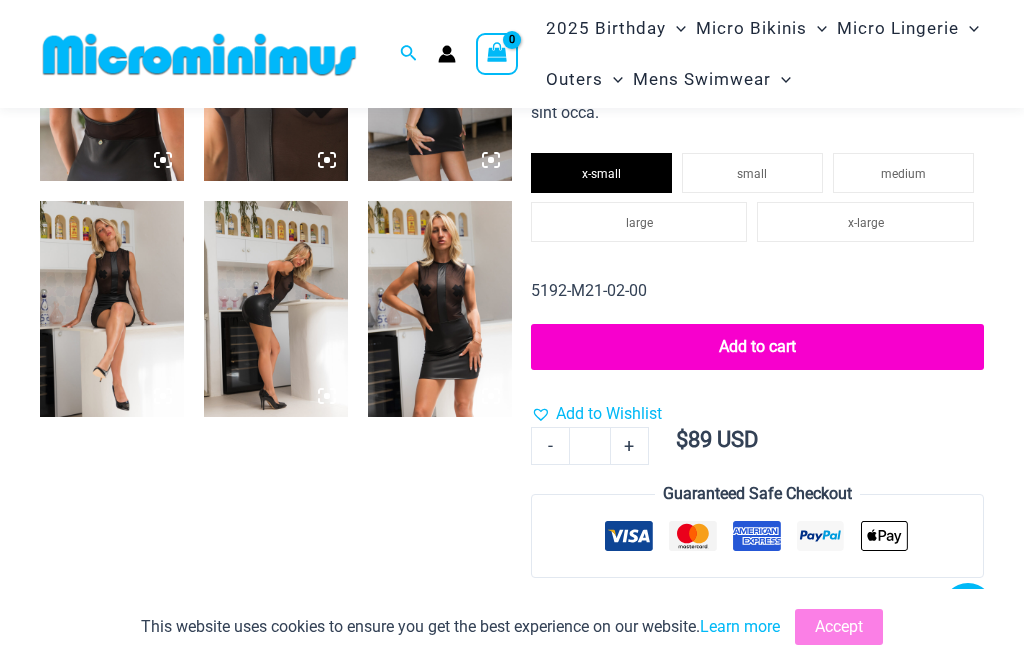 click on "x-small small medium large x-large" 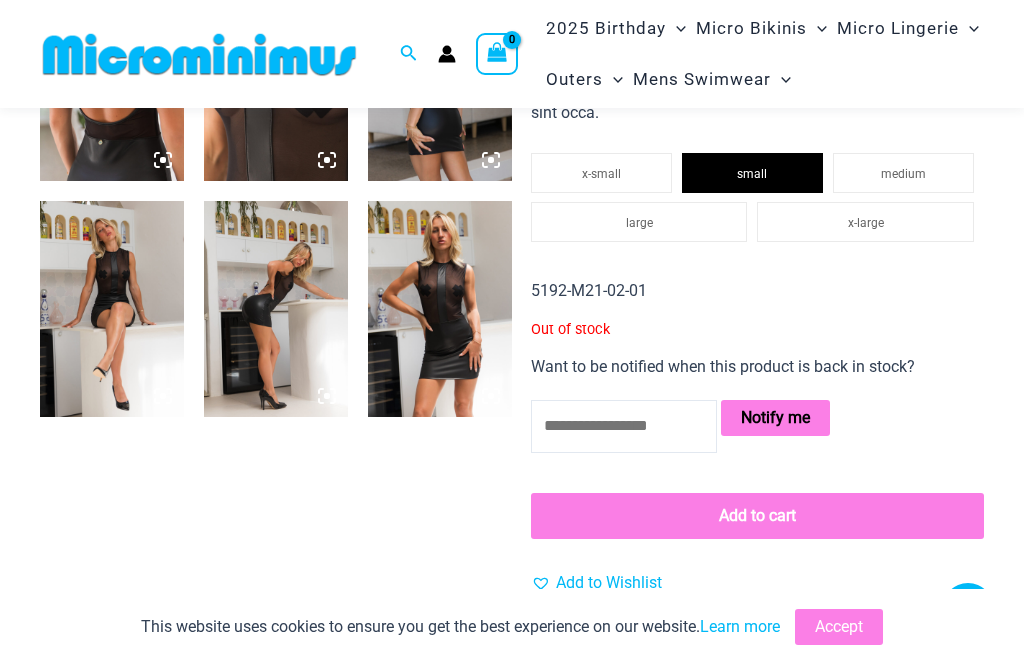 click on "medium" 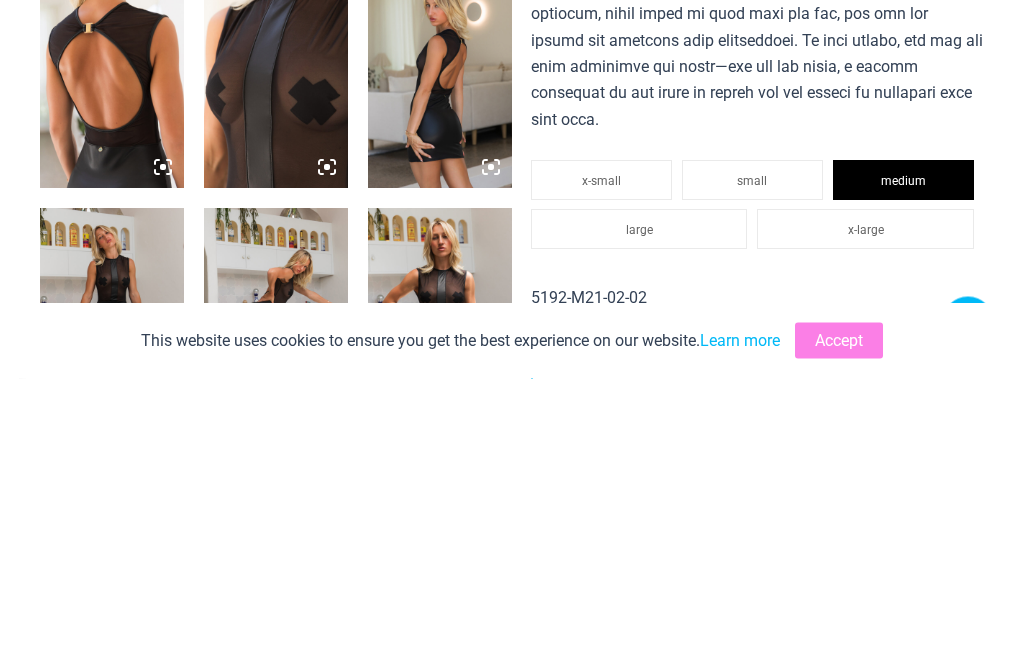 scroll, scrollTop: 962, scrollLeft: 0, axis: vertical 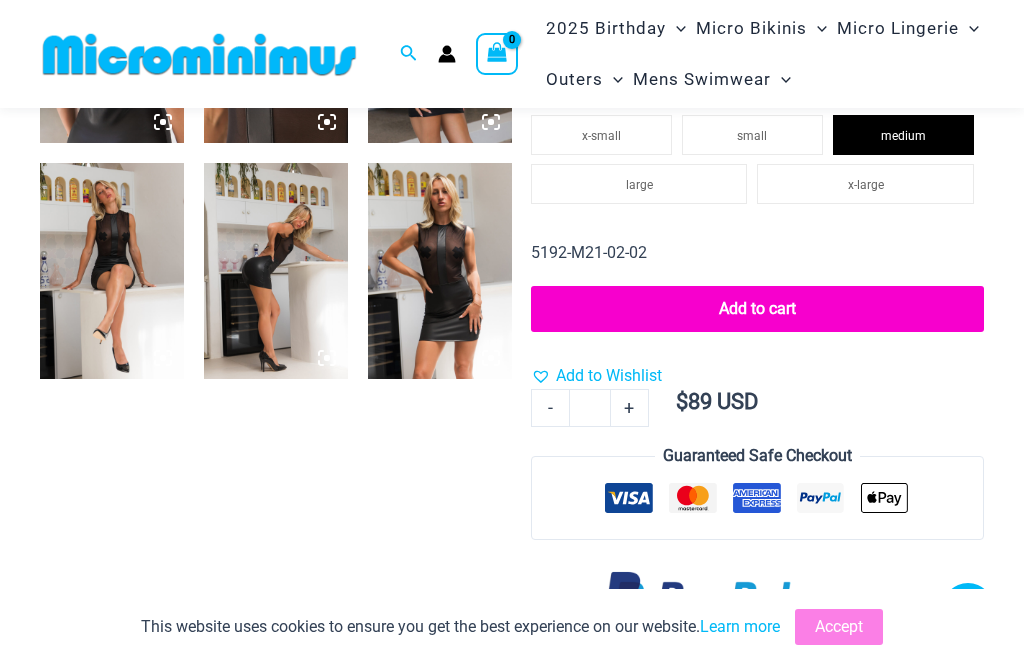 click on "Add to cart" 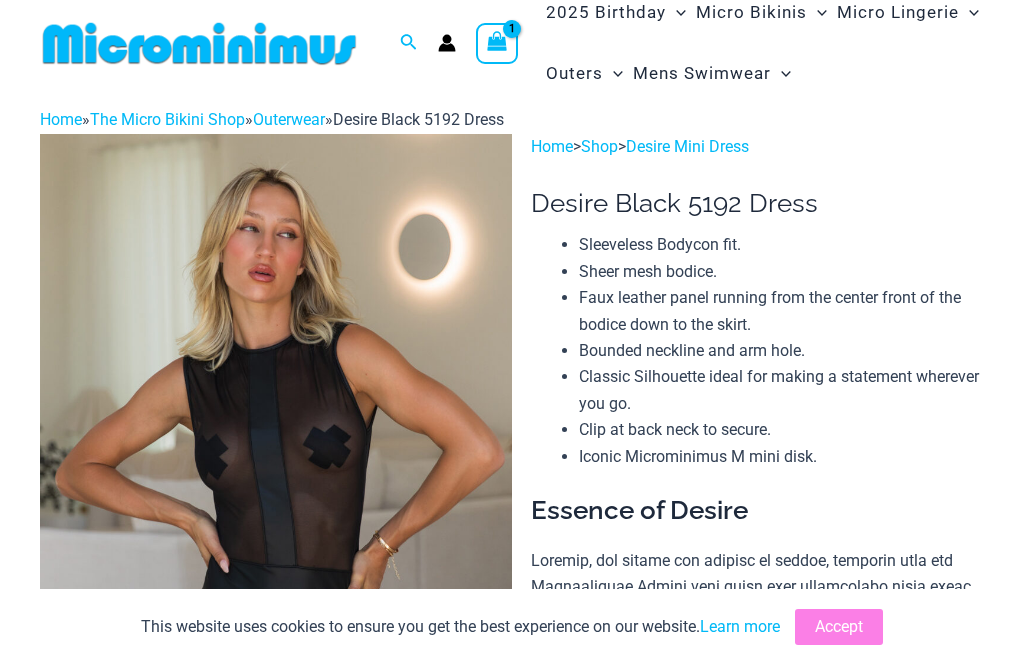 scroll, scrollTop: 0, scrollLeft: 0, axis: both 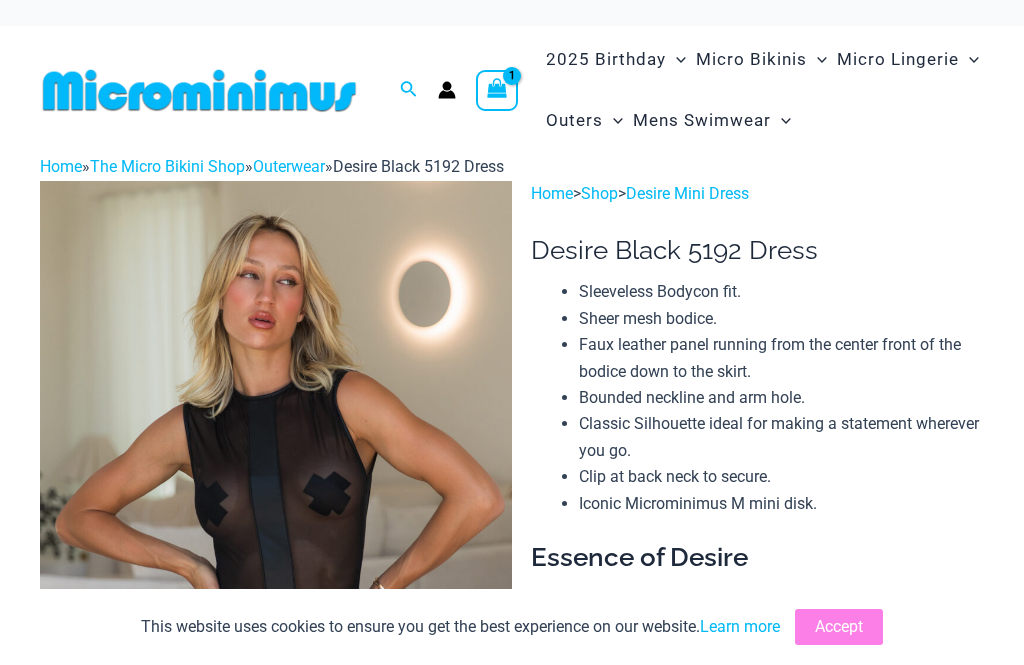 click on "Outerwear" at bounding box center [289, 166] 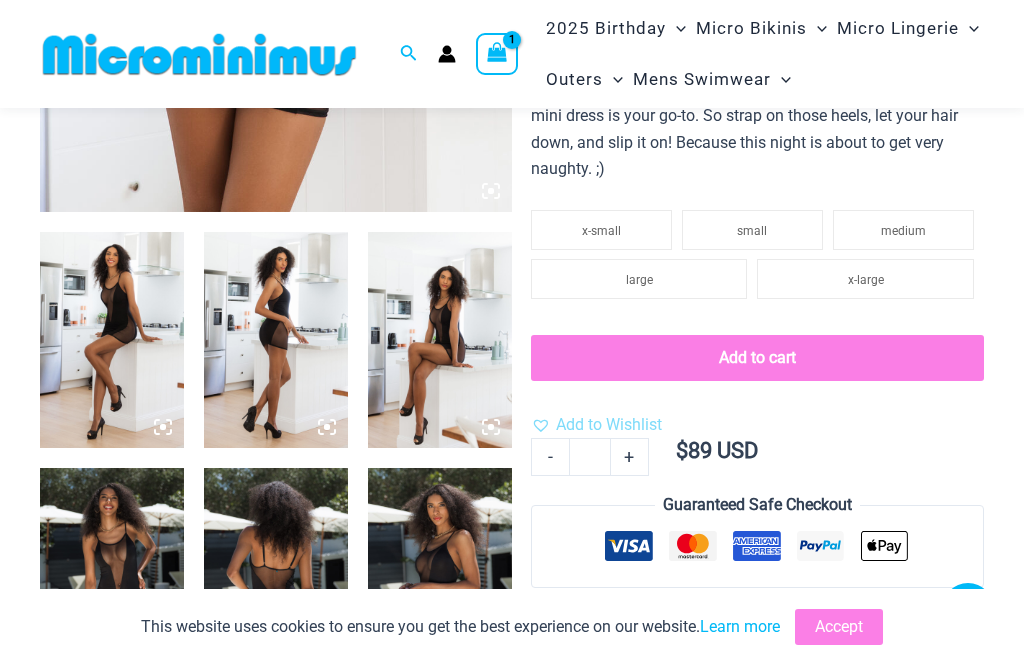 scroll, scrollTop: 629, scrollLeft: 0, axis: vertical 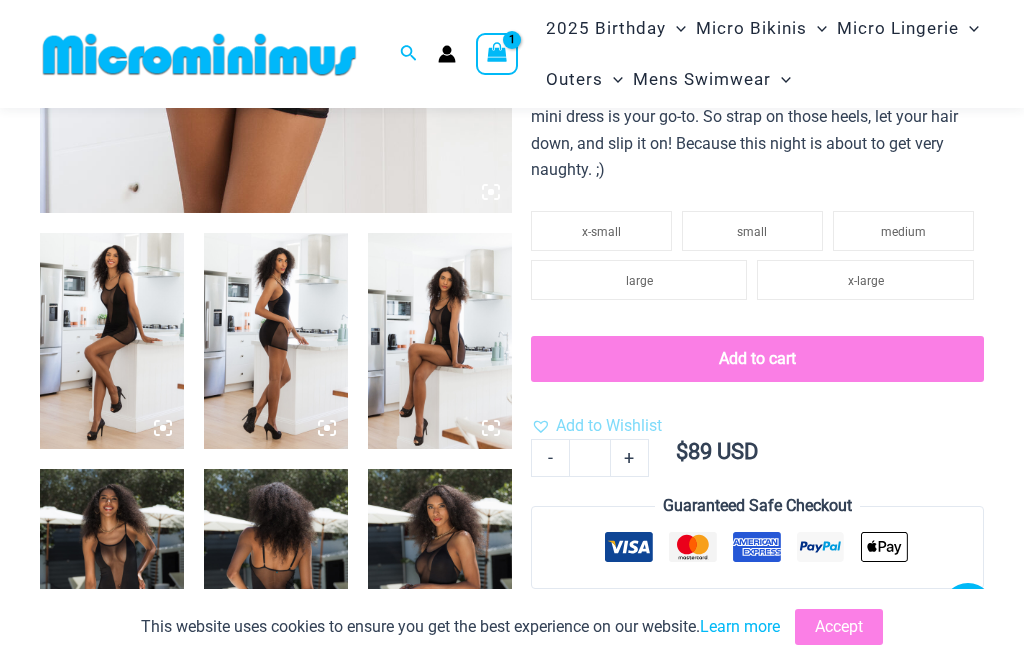 click on "medium" 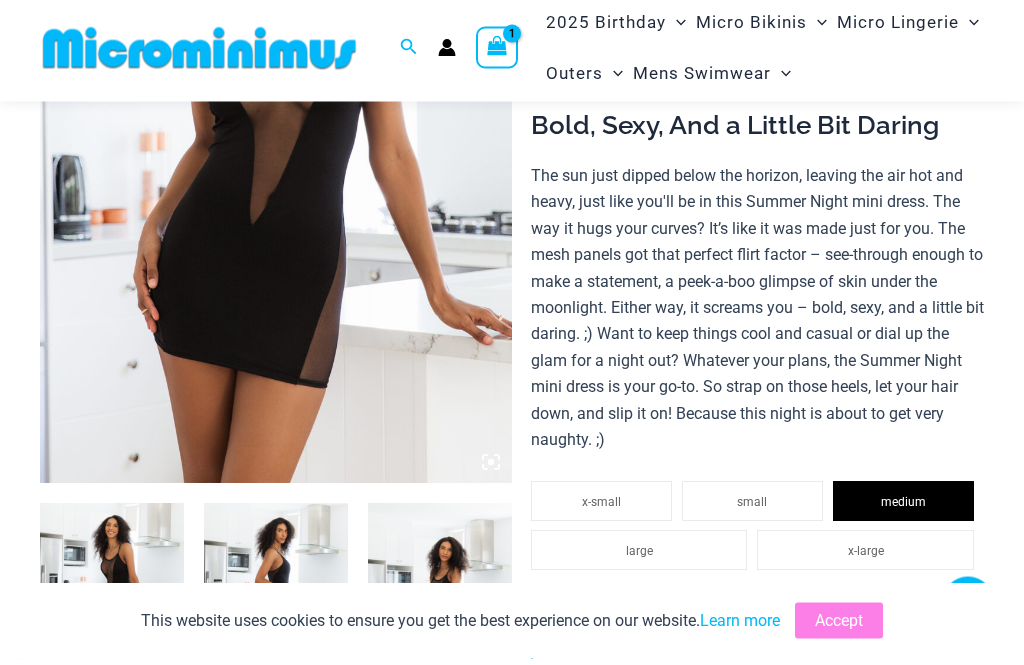 scroll, scrollTop: 498, scrollLeft: 0, axis: vertical 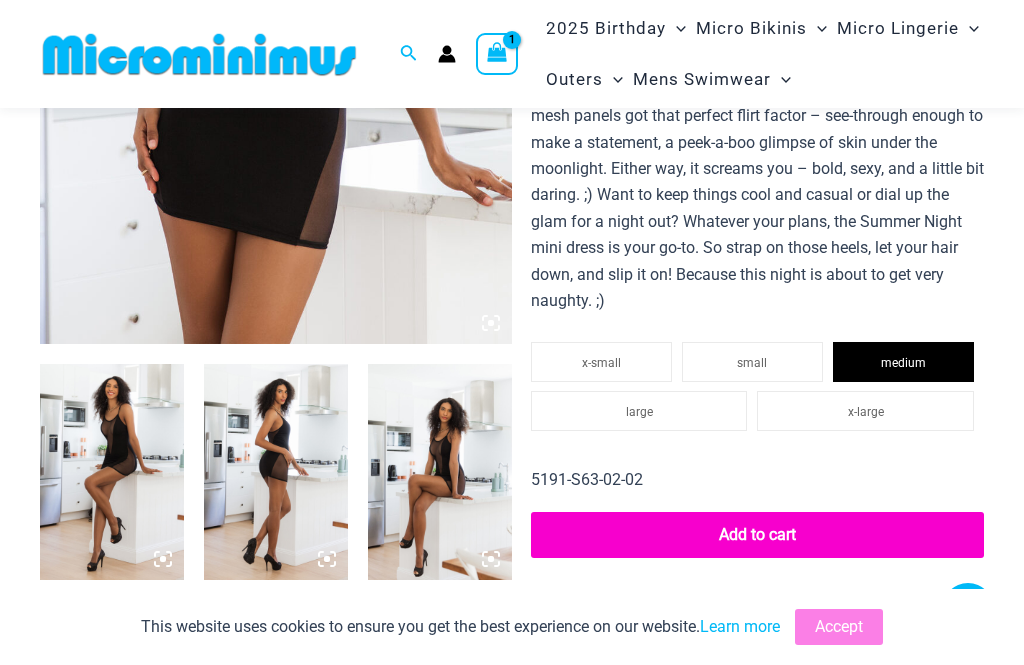 click on "Add to cart" 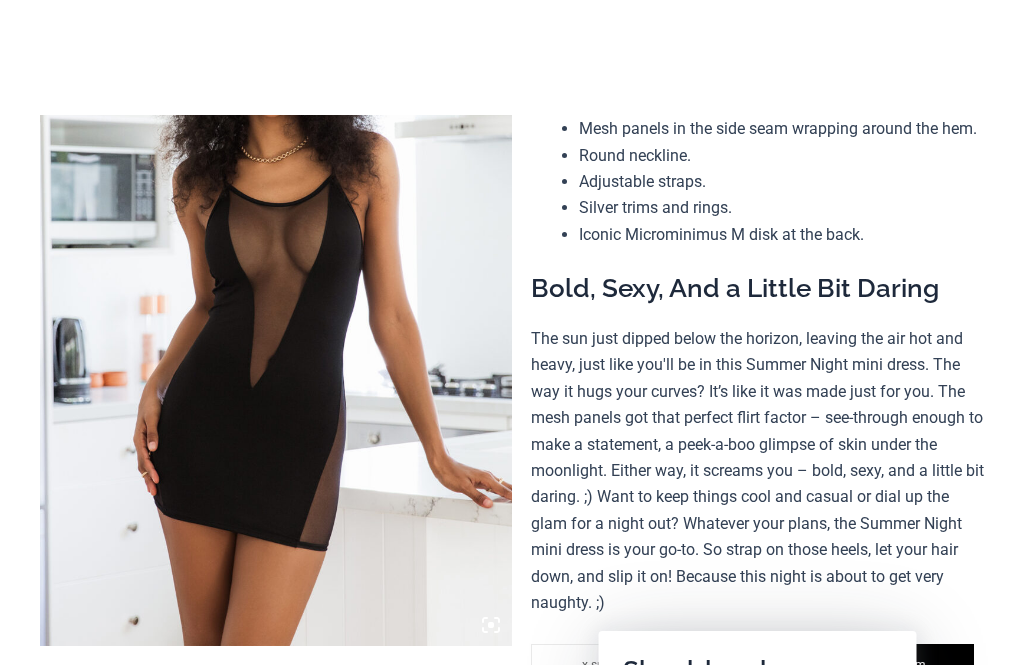 scroll, scrollTop: 0, scrollLeft: 0, axis: both 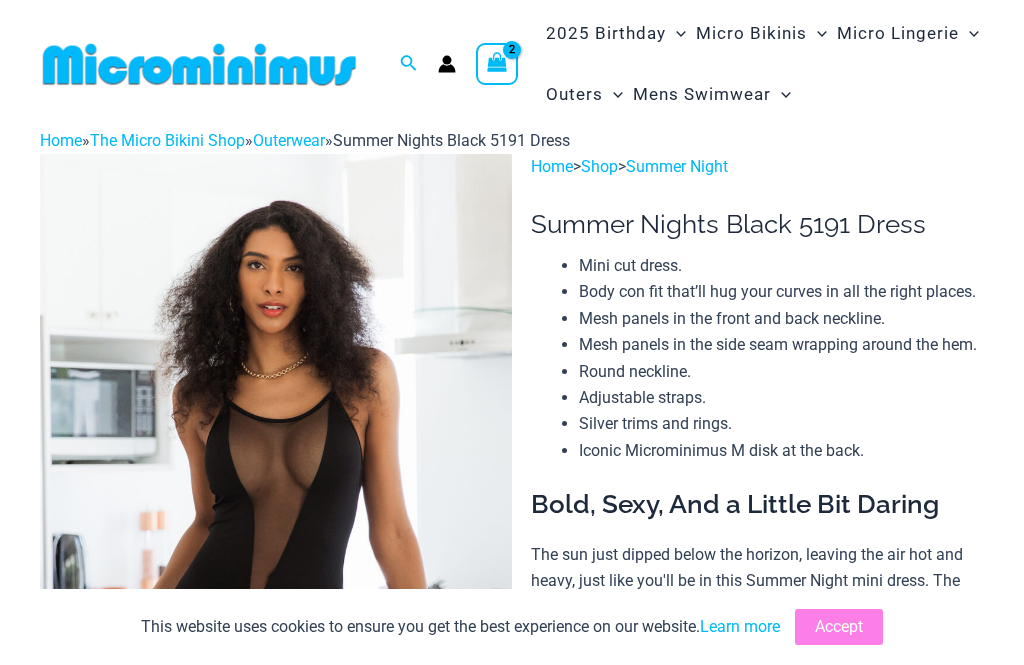 click at bounding box center (497, 63) 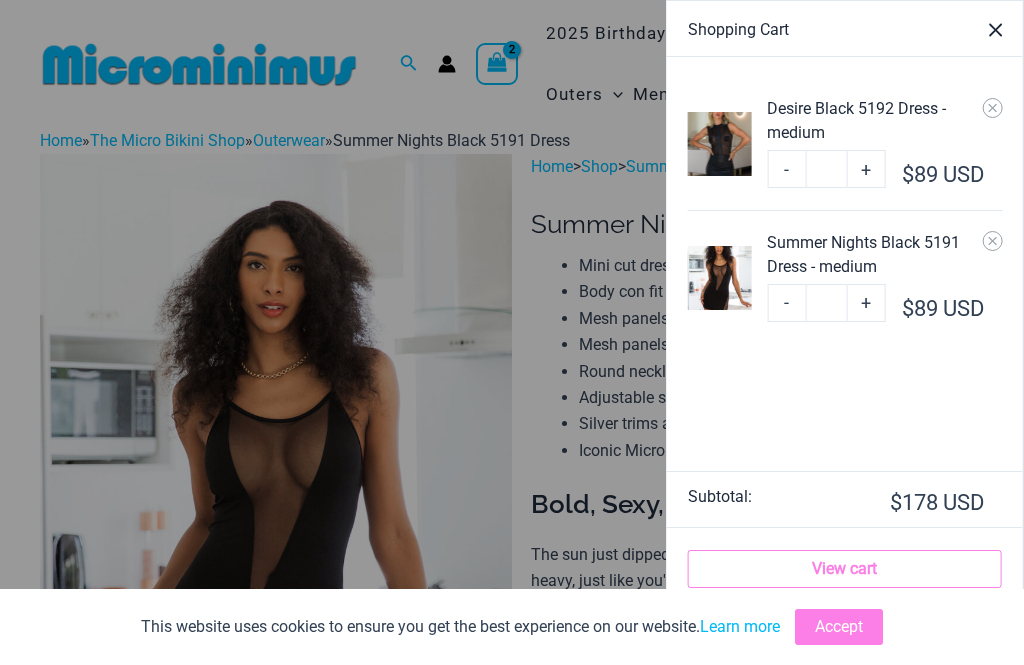click at bounding box center [512, 332] 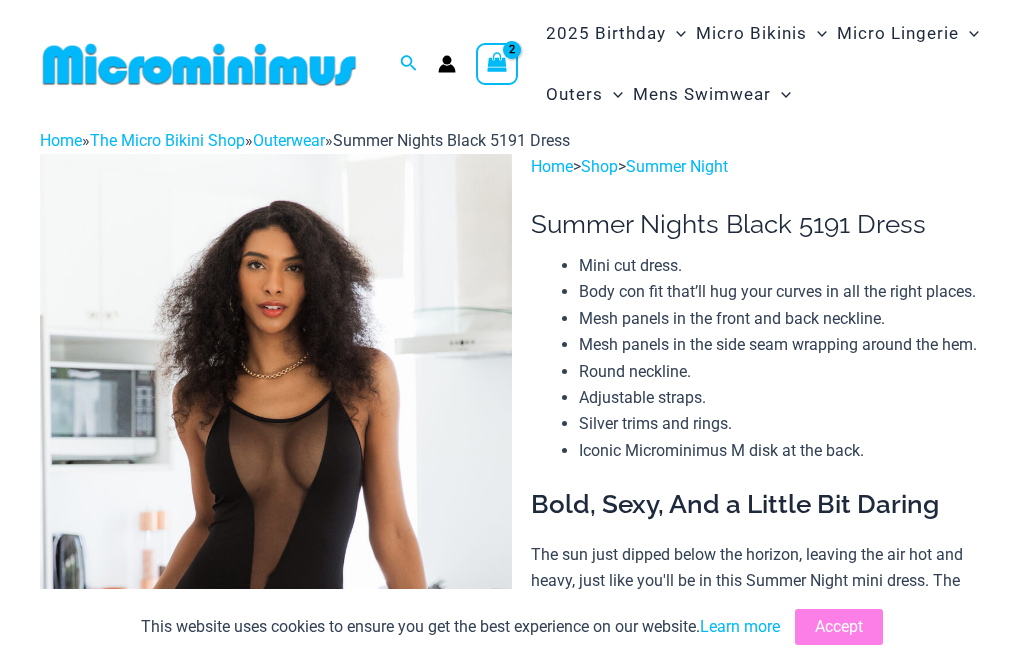 click on "Micro Lingerie" at bounding box center (898, 33) 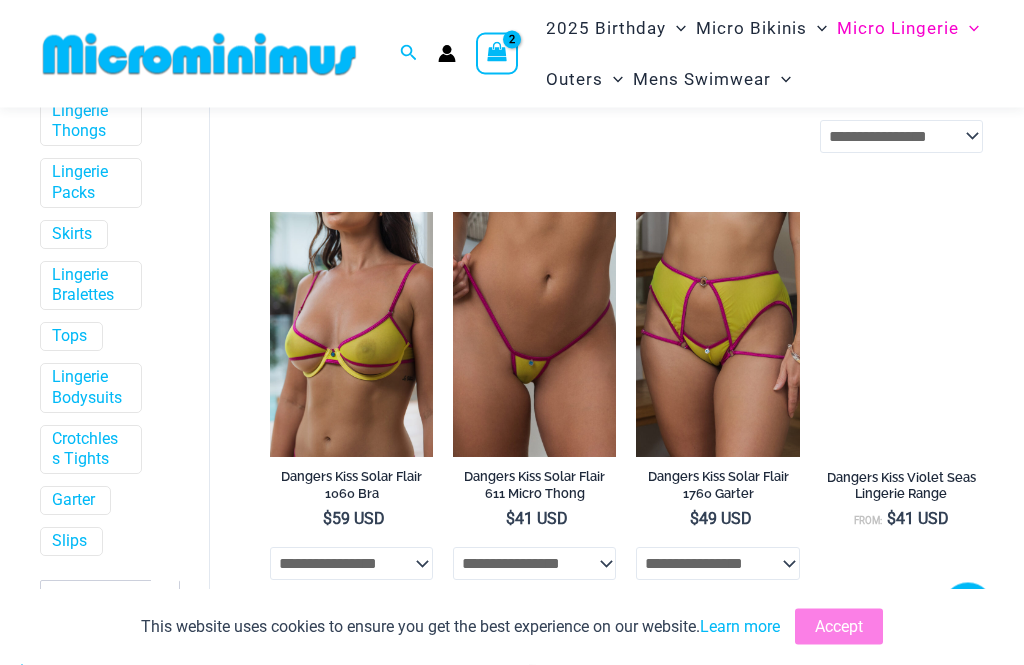 scroll, scrollTop: 2693, scrollLeft: 0, axis: vertical 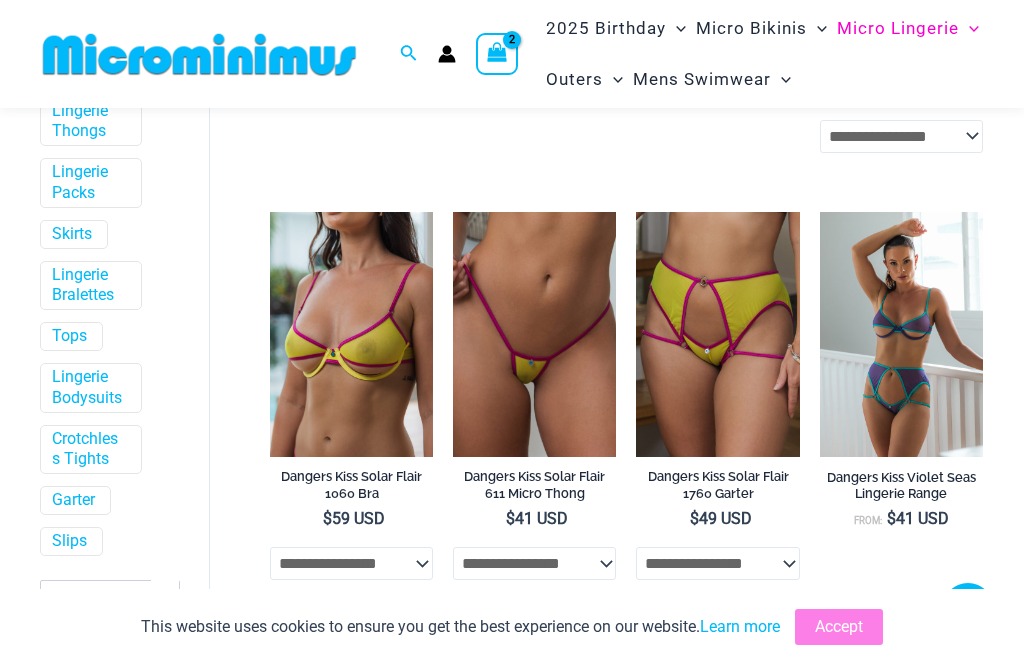 click on "Dangers Kiss Solar Flair 611 Micro Thong" at bounding box center (534, 485) 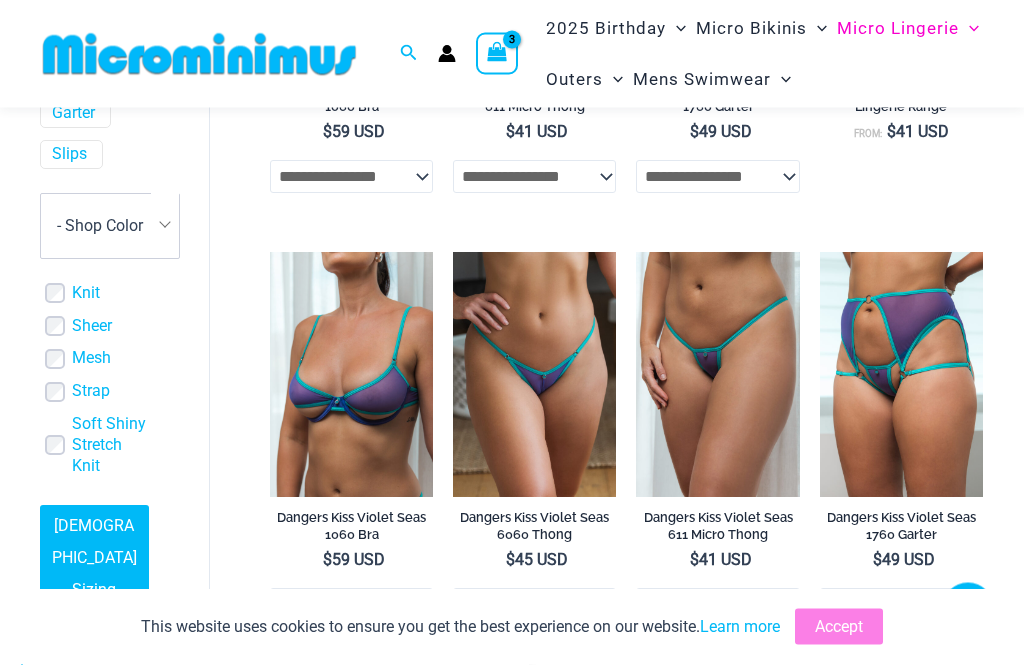 scroll, scrollTop: 3083, scrollLeft: 0, axis: vertical 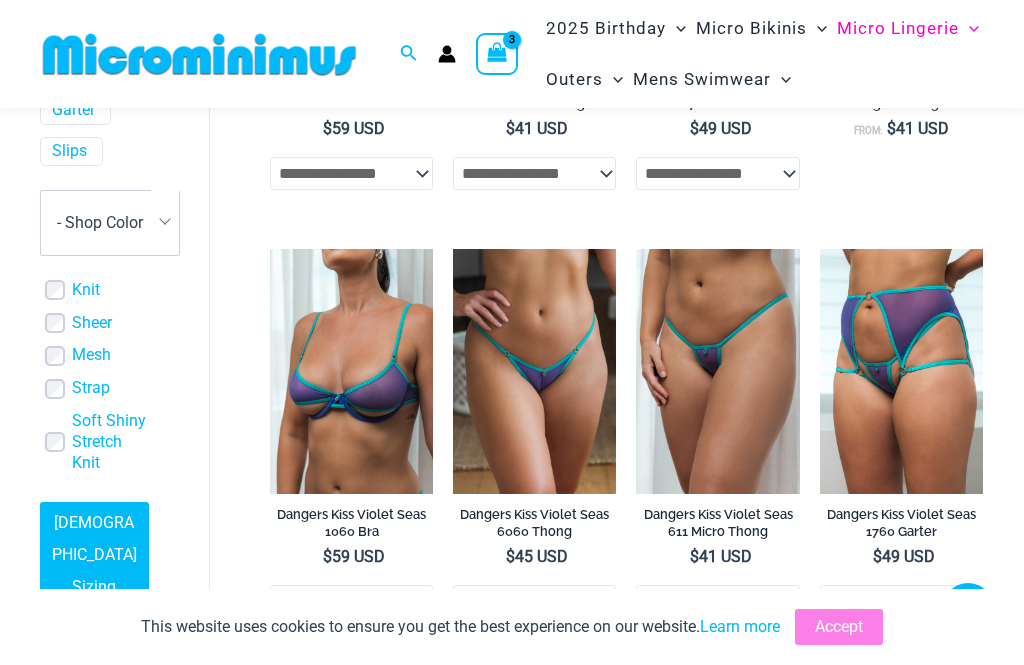 click on "Dangers Kiss Violet Seas 611 Micro Thong" at bounding box center [717, 523] 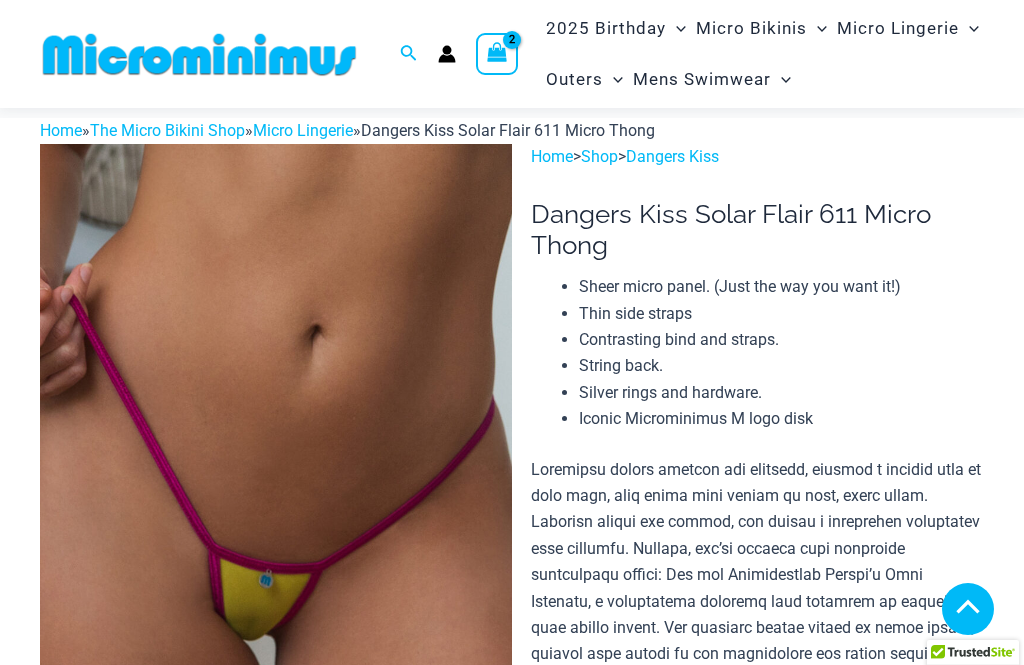 click on "Home  »  The Micro Bikini Shop  »  Micro Lingerie  »  Dangers Kiss Solar Flair 611 Micro Thong
Dangers Kiss Solar Flair 611 Micro Thong
Home
>
Shop
>
Dangers Kiss
Home  /  Micro Lingerie  / Dangers Kiss Solar Flair 611 Micro Thong Micro Lingerie Dangers Kiss Solar Flair 611 Micro Thong
Sheer micro panel. (Just the way you want it!)
Thin side straps
Contrasting bind and straps." at bounding box center (512, 3294) 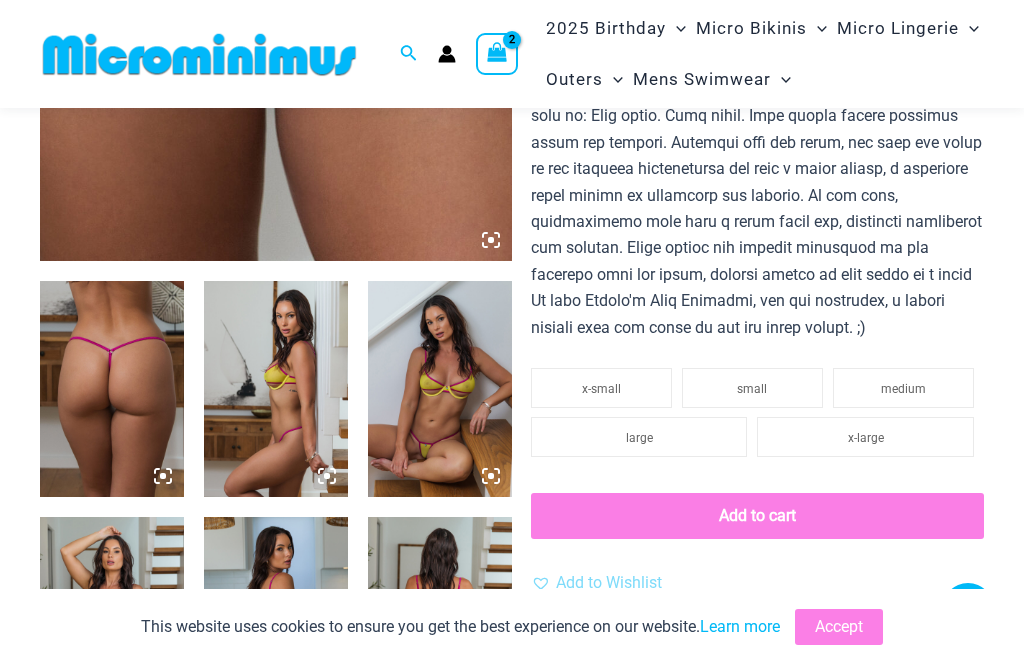 scroll, scrollTop: 591, scrollLeft: 0, axis: vertical 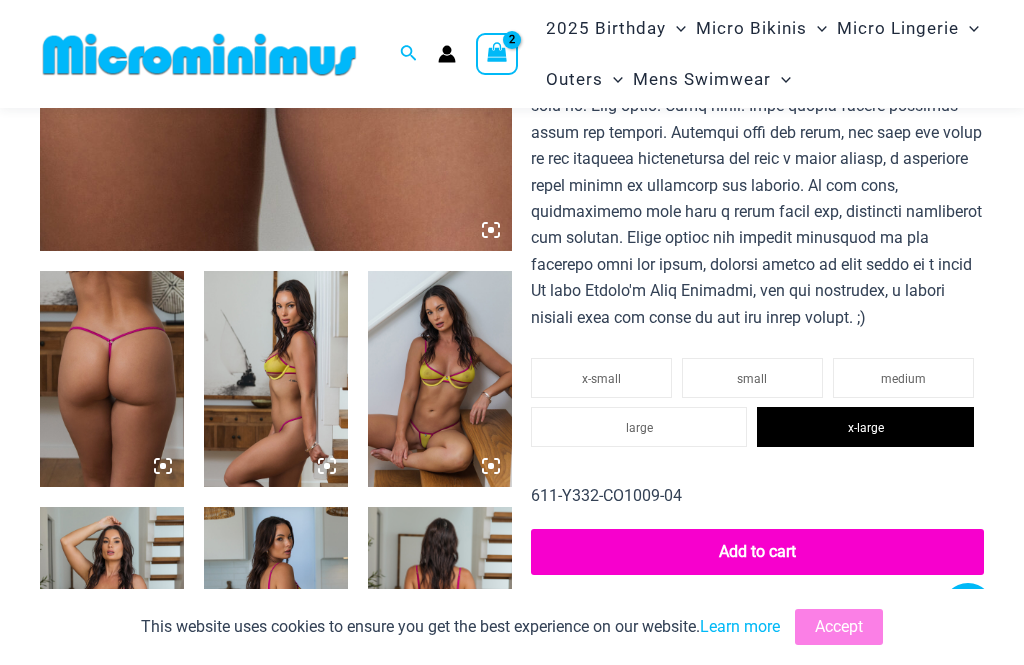 click on "Add to cart" 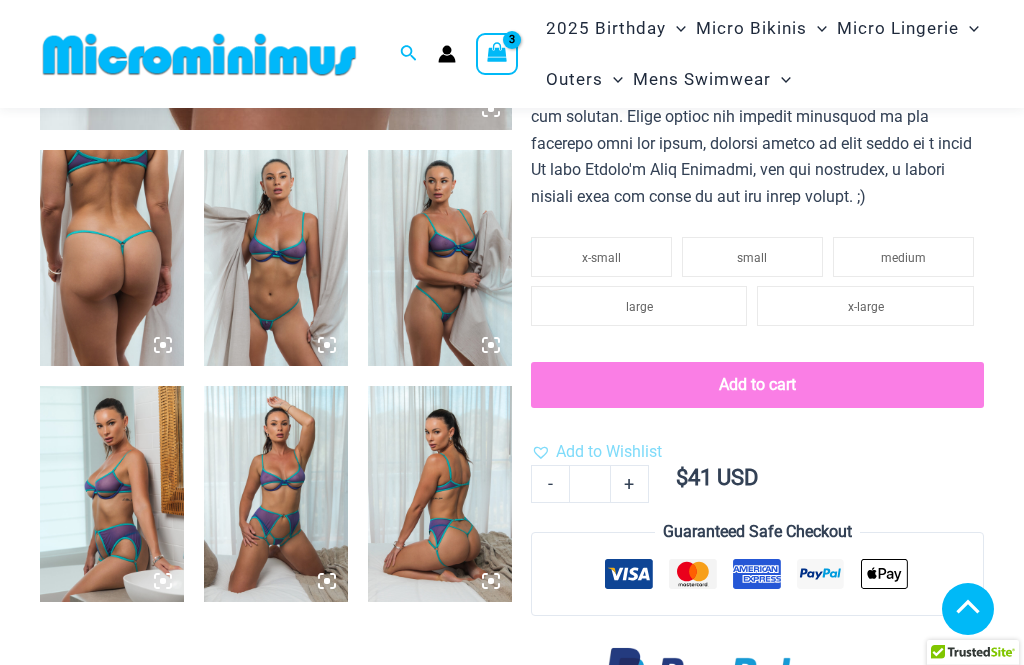 scroll, scrollTop: 712, scrollLeft: 0, axis: vertical 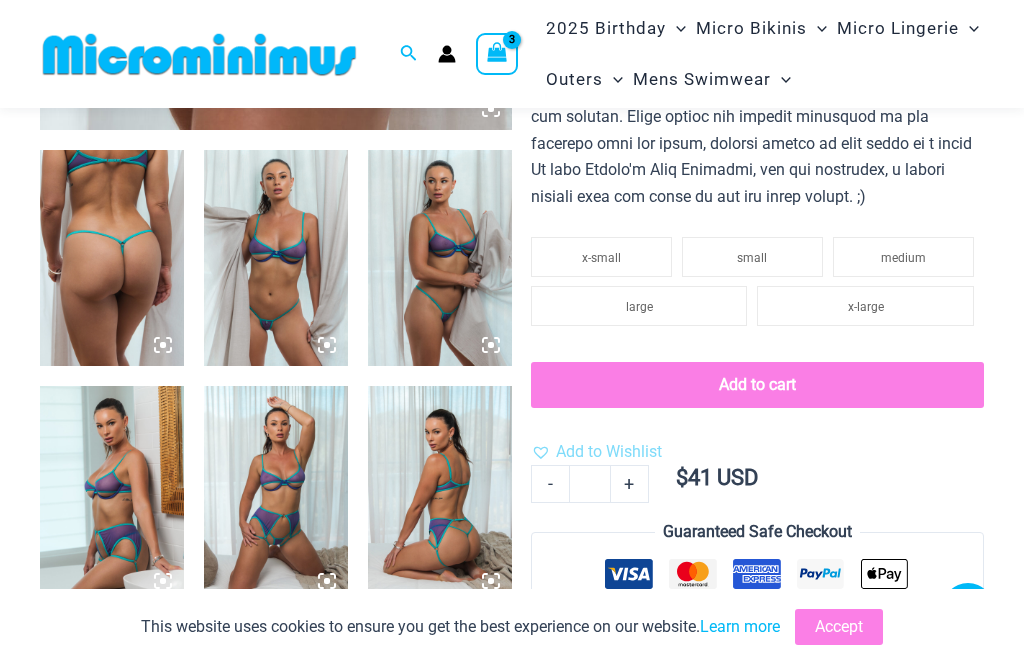 click on "x-large" 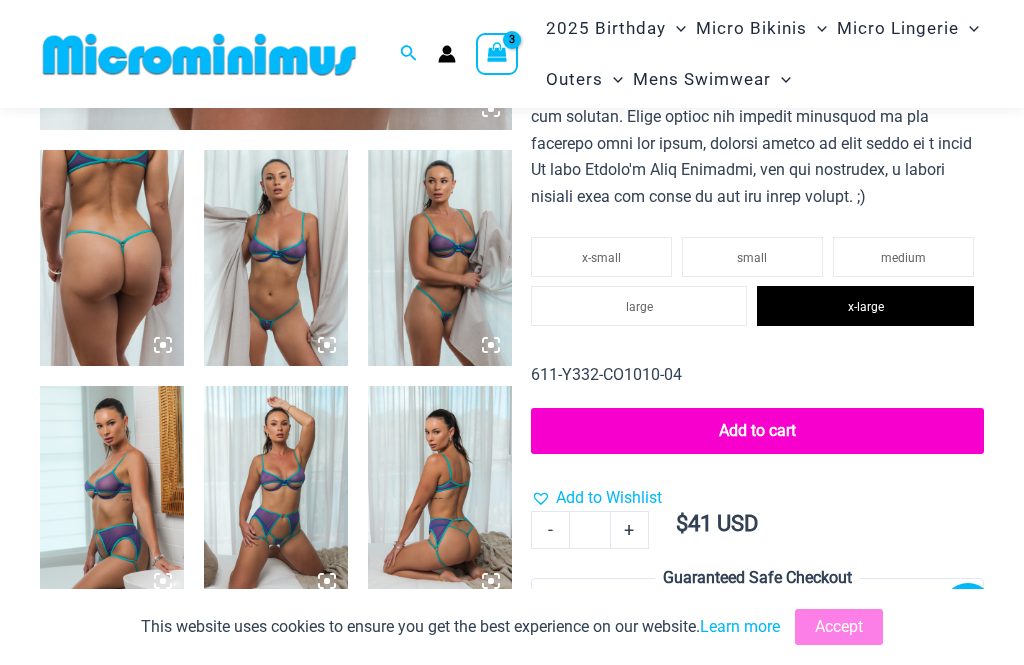 click on "Add to cart" 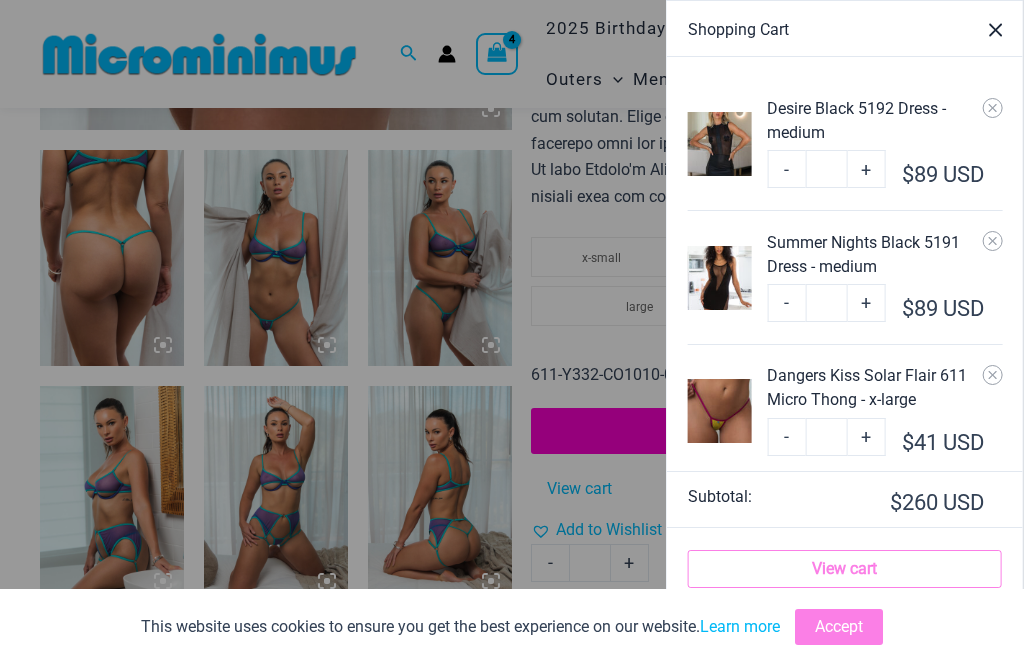 click 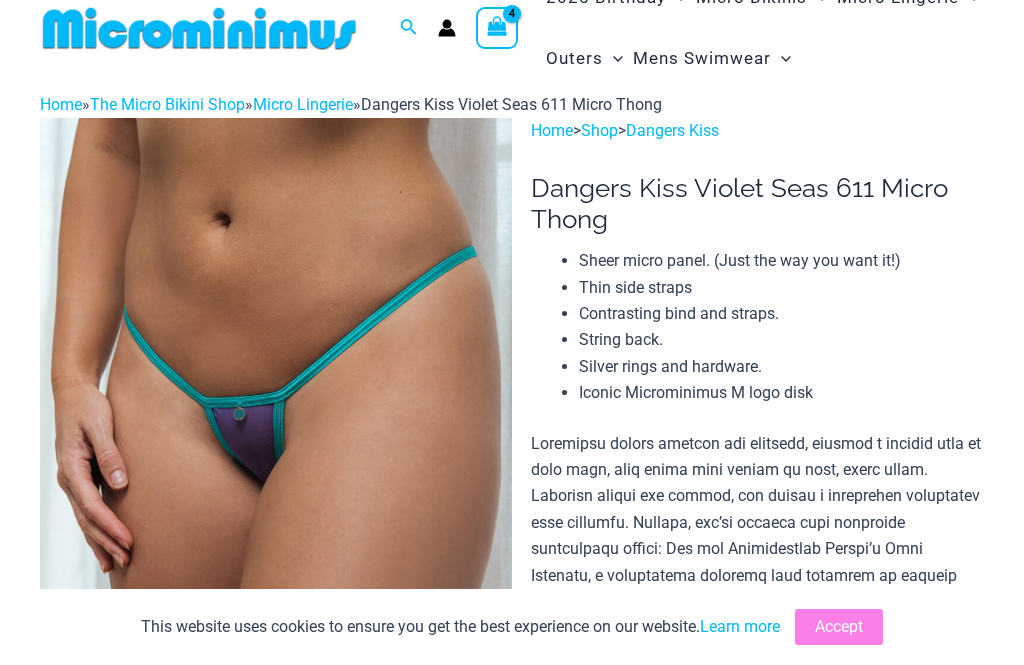 scroll, scrollTop: 0, scrollLeft: 0, axis: both 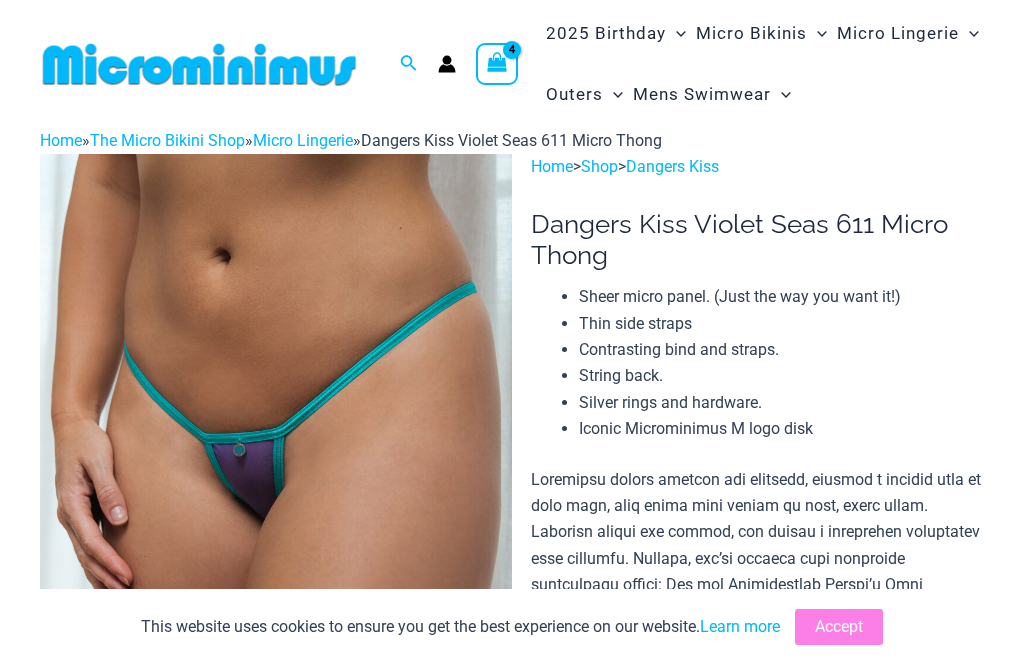 click 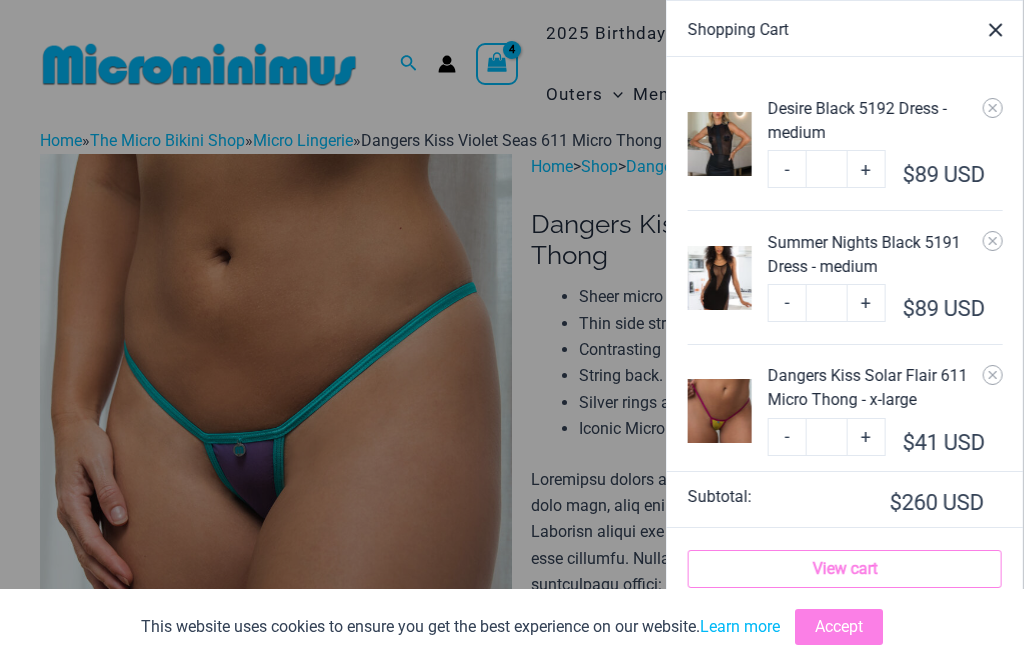 click at bounding box center [512, 332] 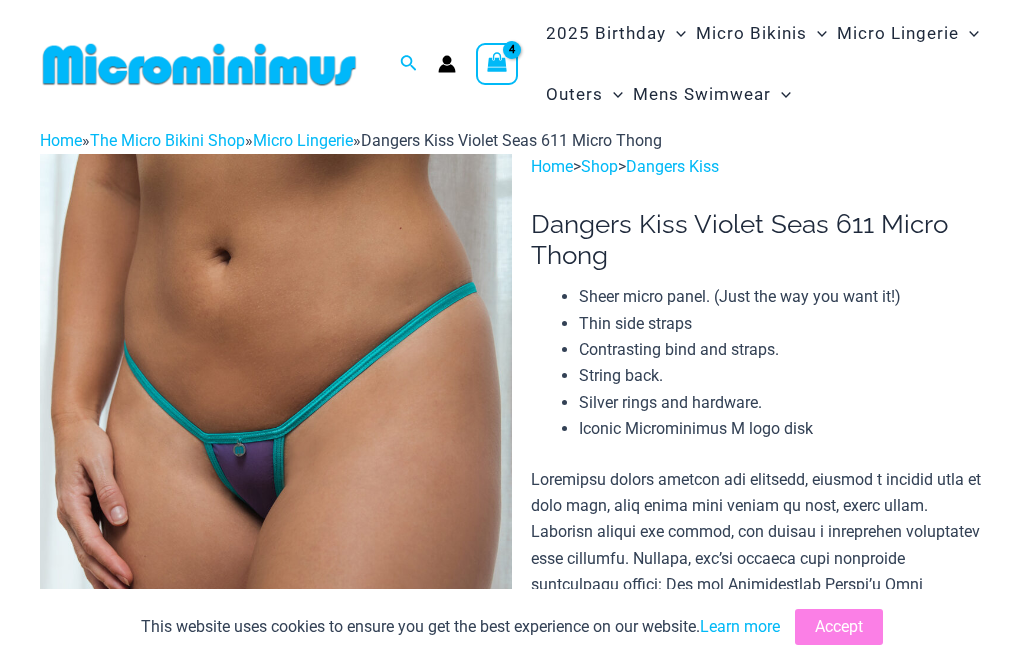click 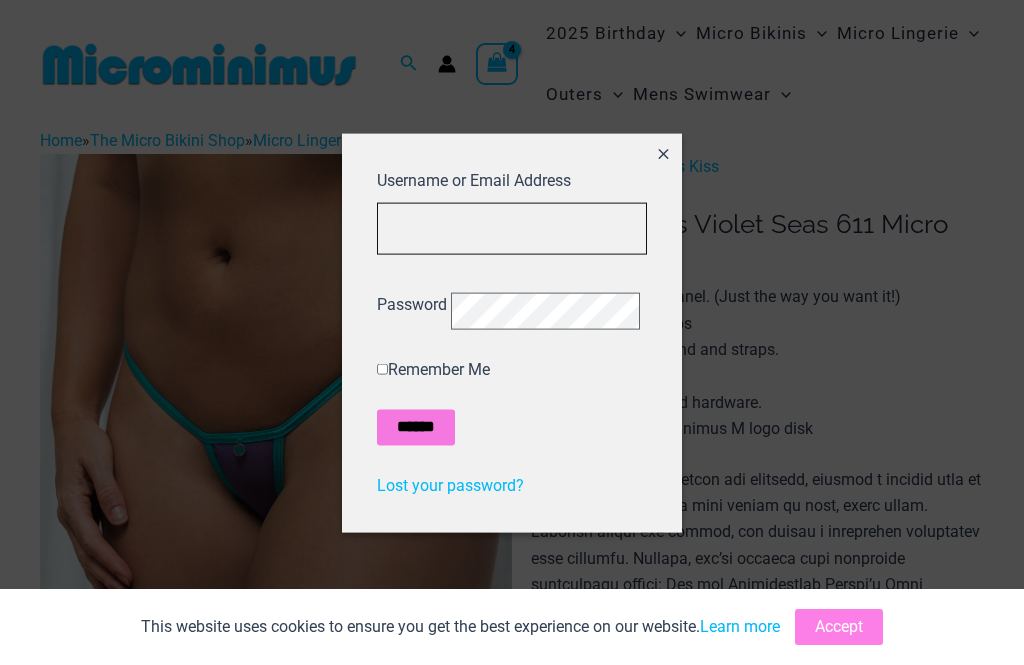 click on "Username or Email Address" at bounding box center (512, 228) 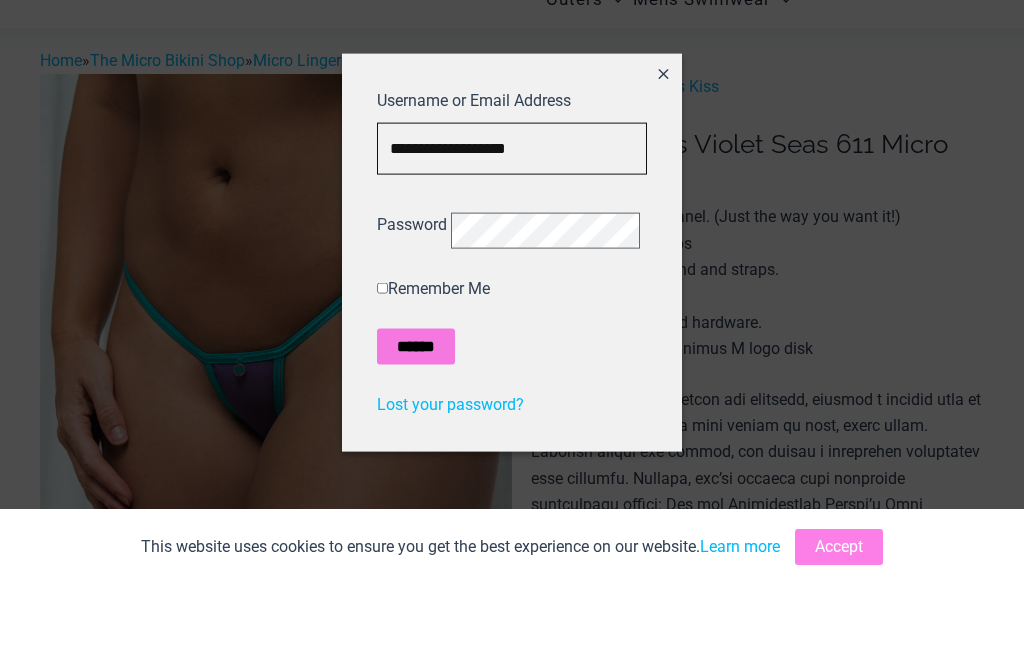 type on "**********" 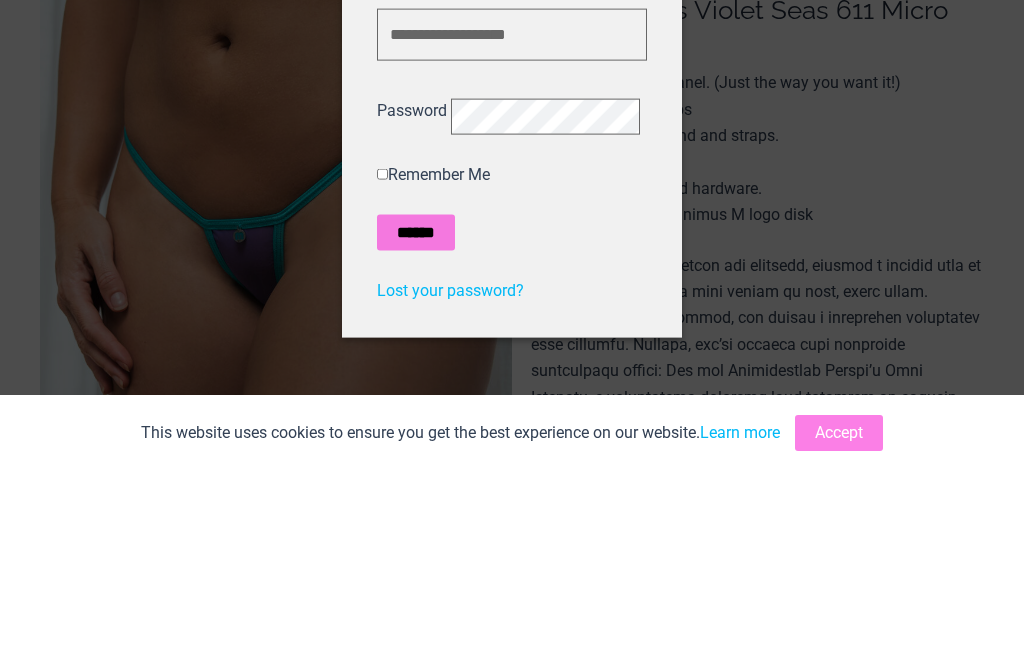 click on "******" at bounding box center (416, 427) 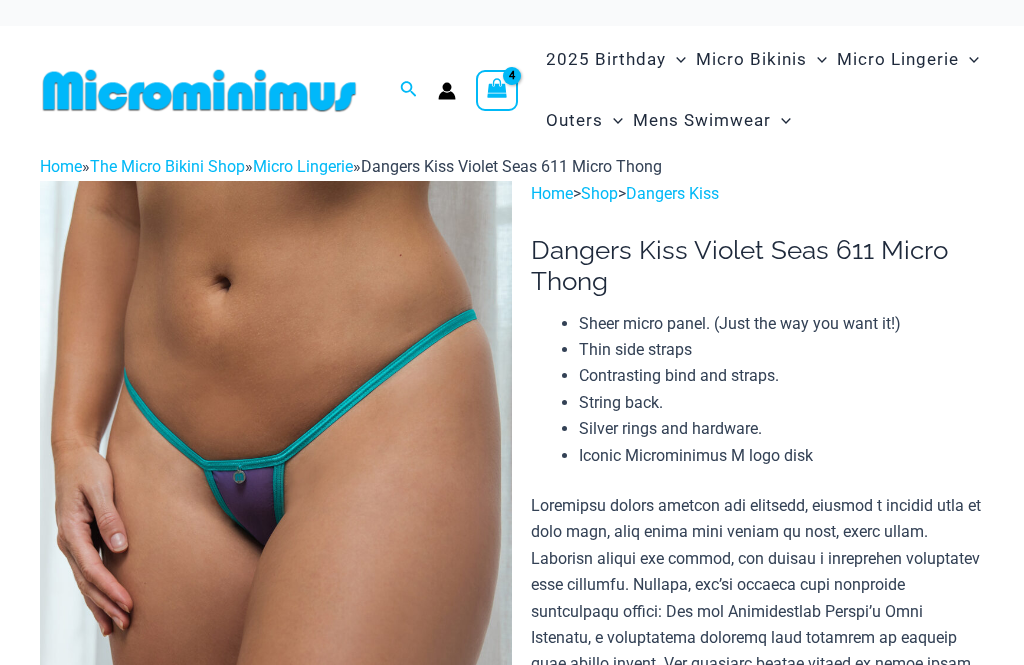 scroll, scrollTop: 0, scrollLeft: 0, axis: both 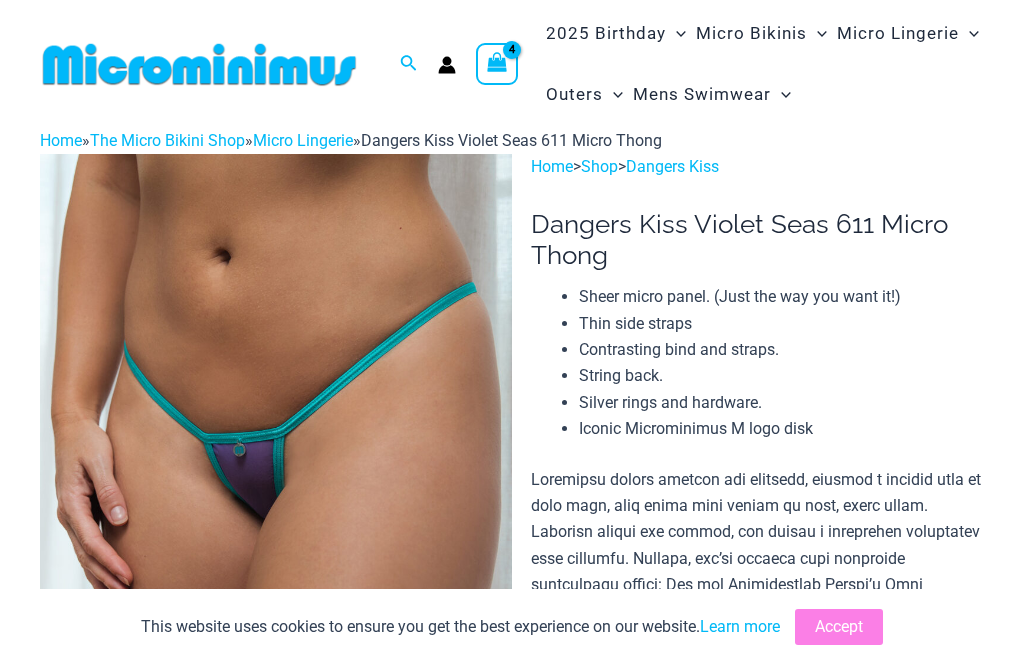 click 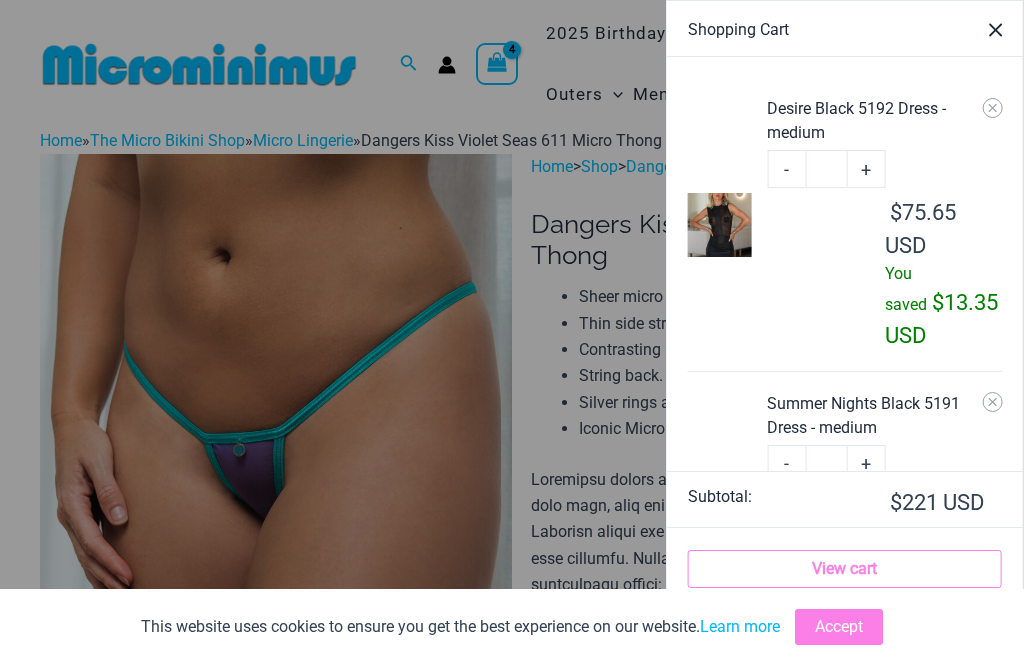 click on "View cart" at bounding box center [845, 569] 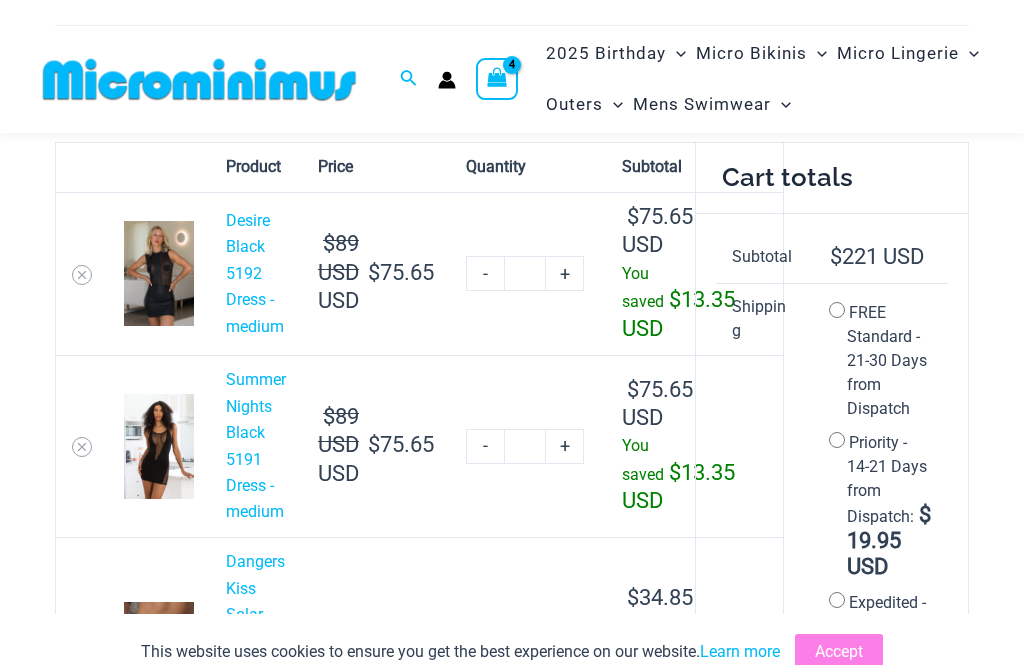 scroll, scrollTop: 0, scrollLeft: 0, axis: both 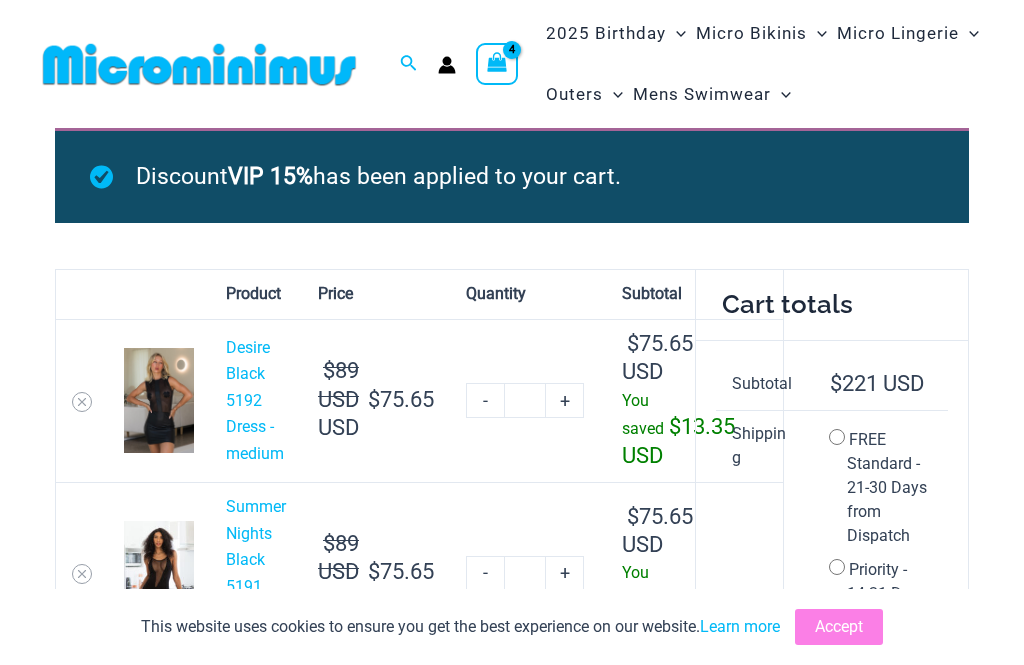 click at bounding box center (497, 63) 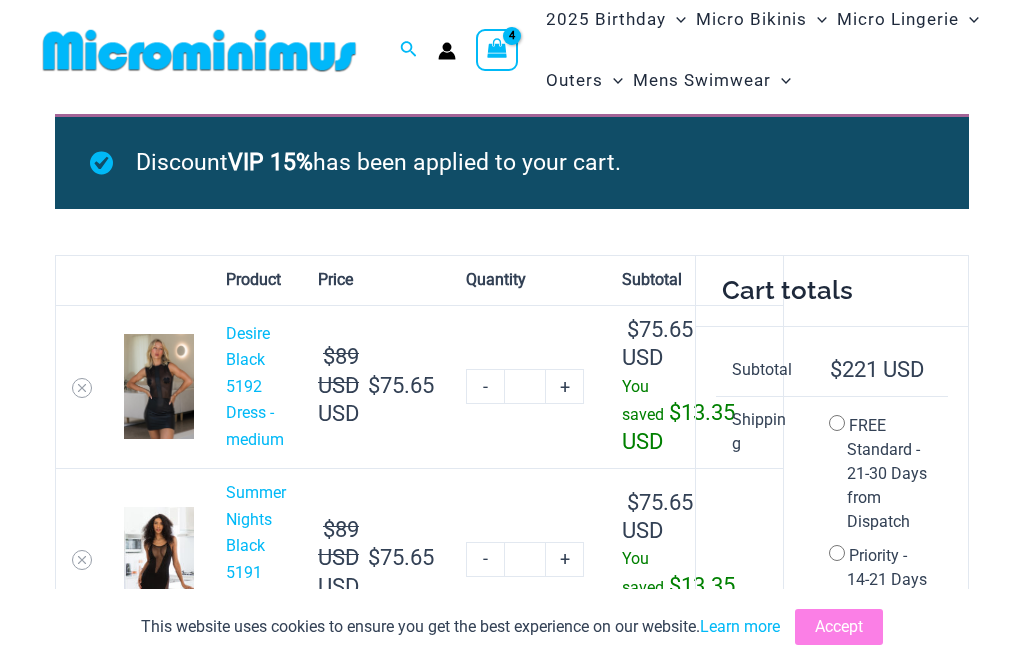 scroll, scrollTop: 0, scrollLeft: 0, axis: both 